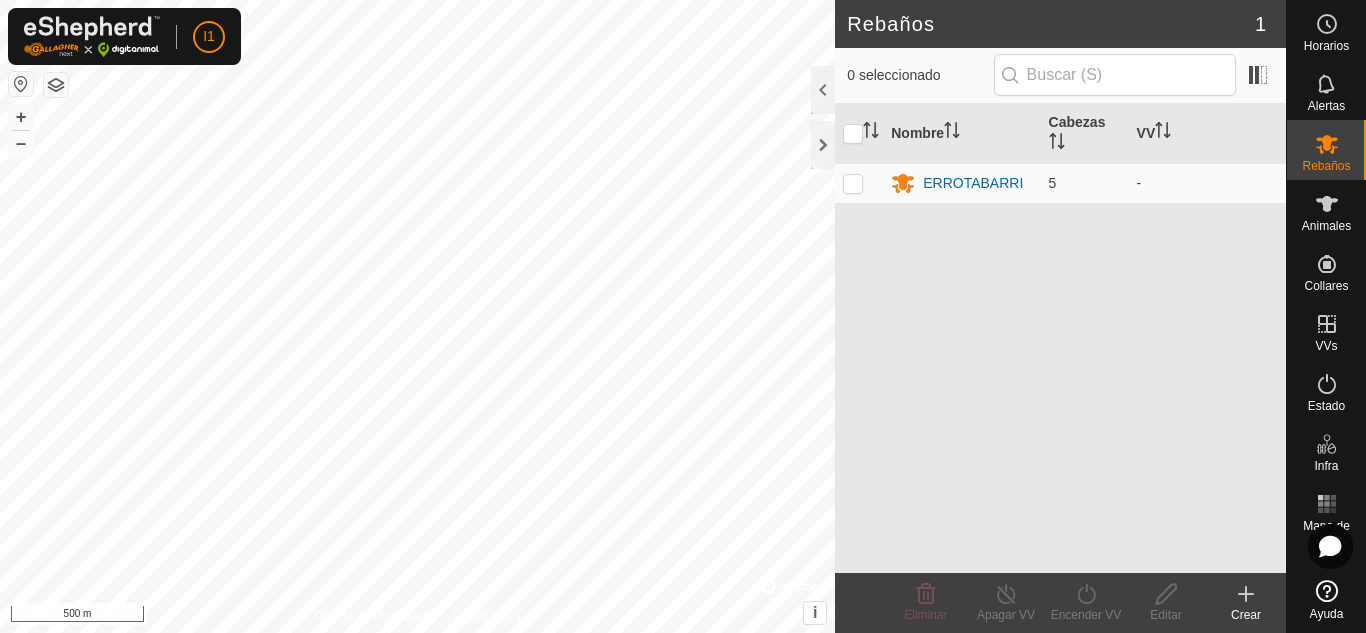 scroll, scrollTop: 0, scrollLeft: 0, axis: both 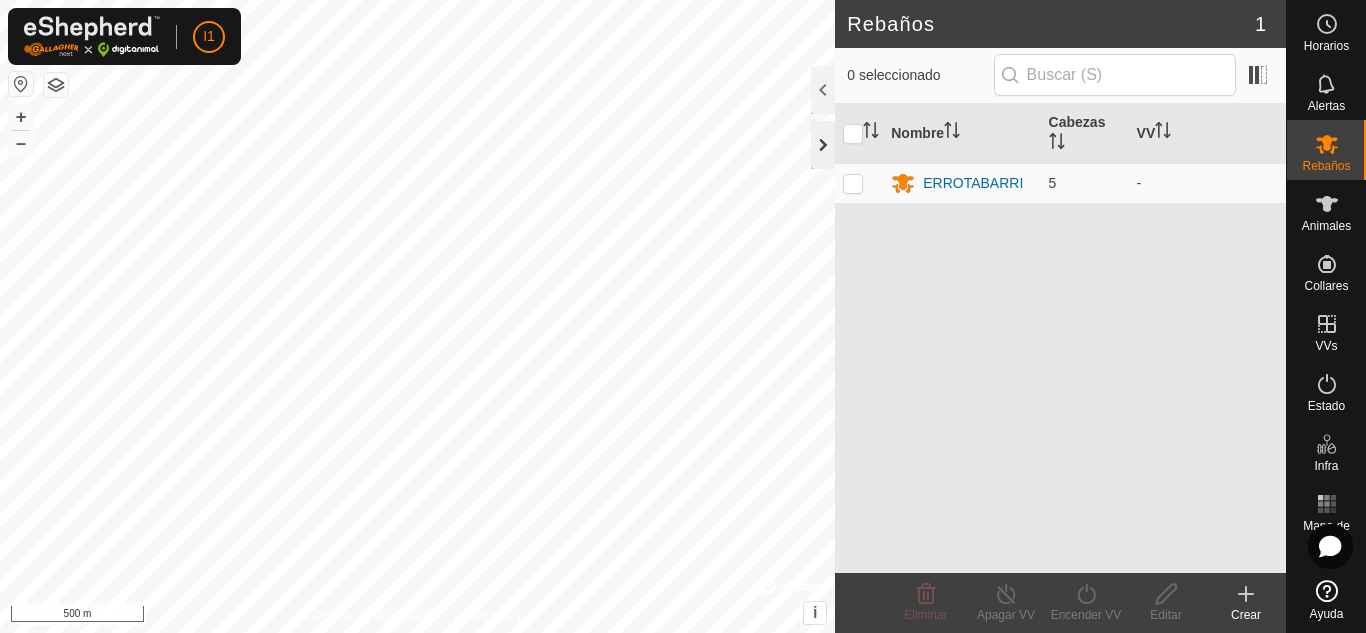 click 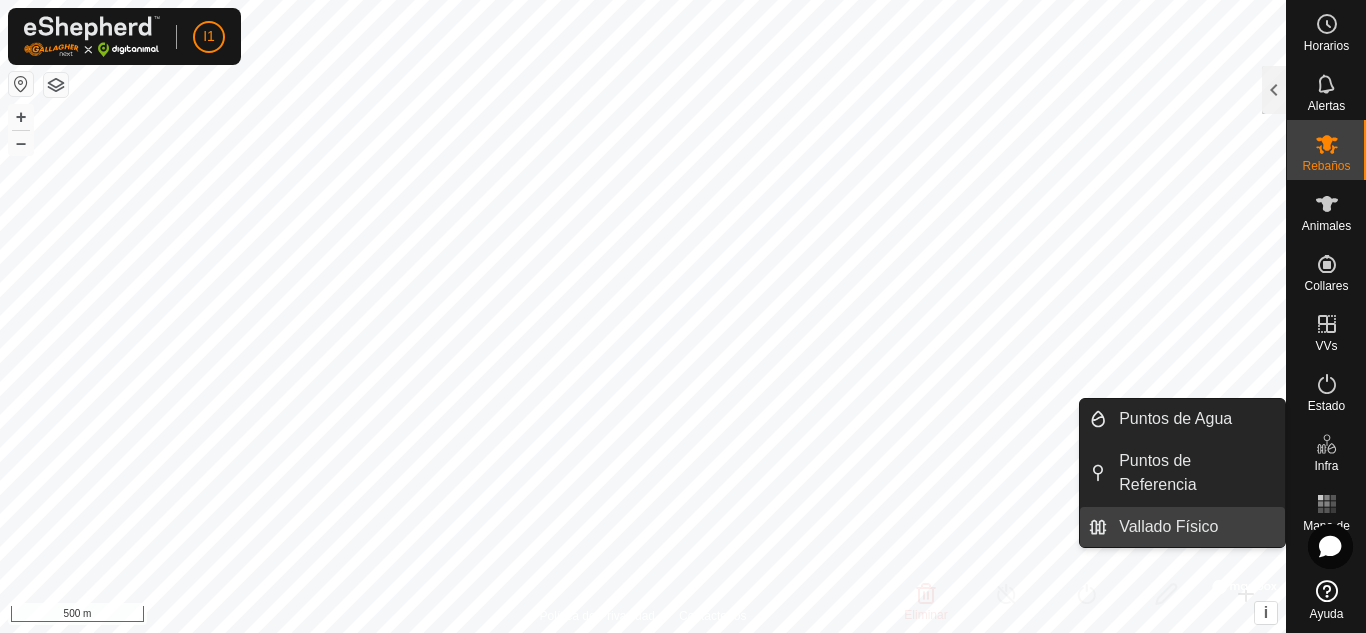 click on "Vallado Físico" at bounding box center (1196, 527) 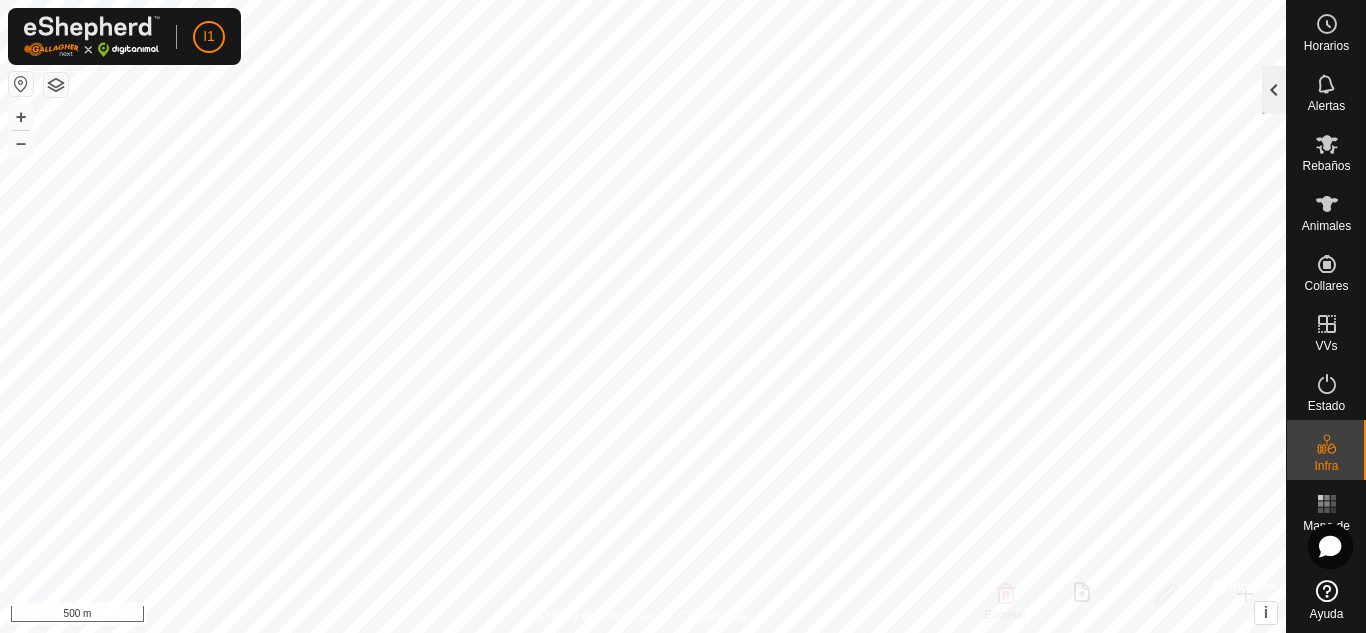 click 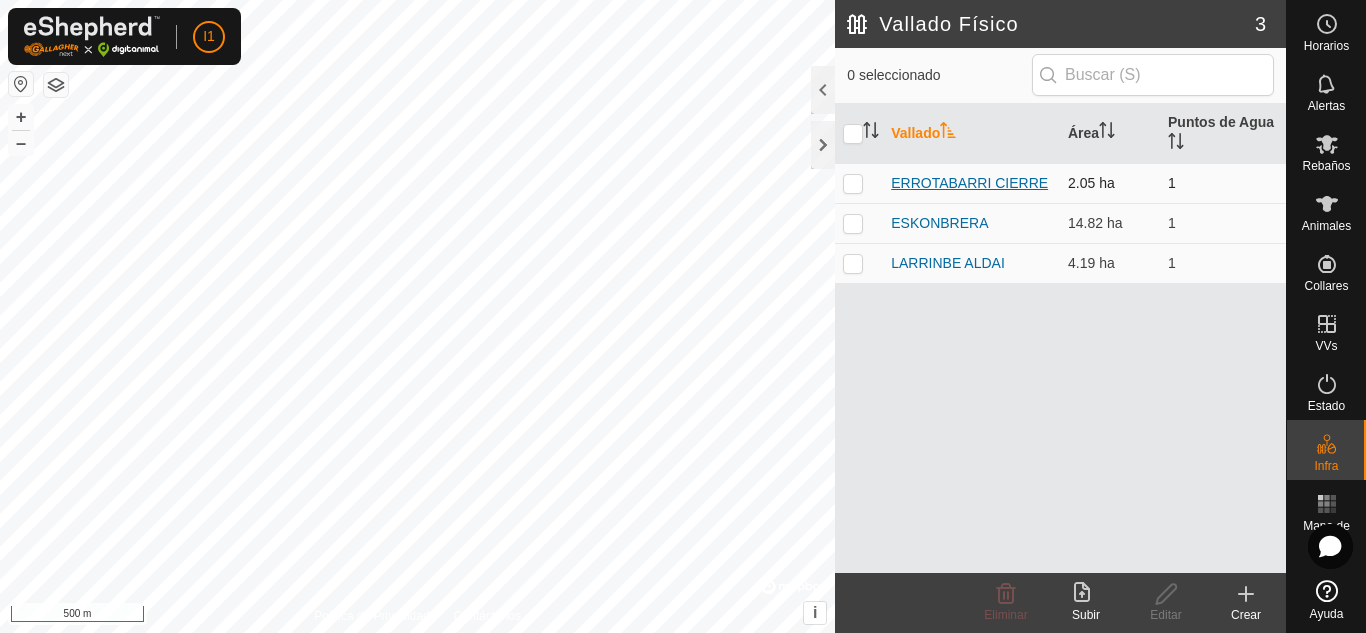 click on "ERROTABARRI CIERRE" at bounding box center (969, 183) 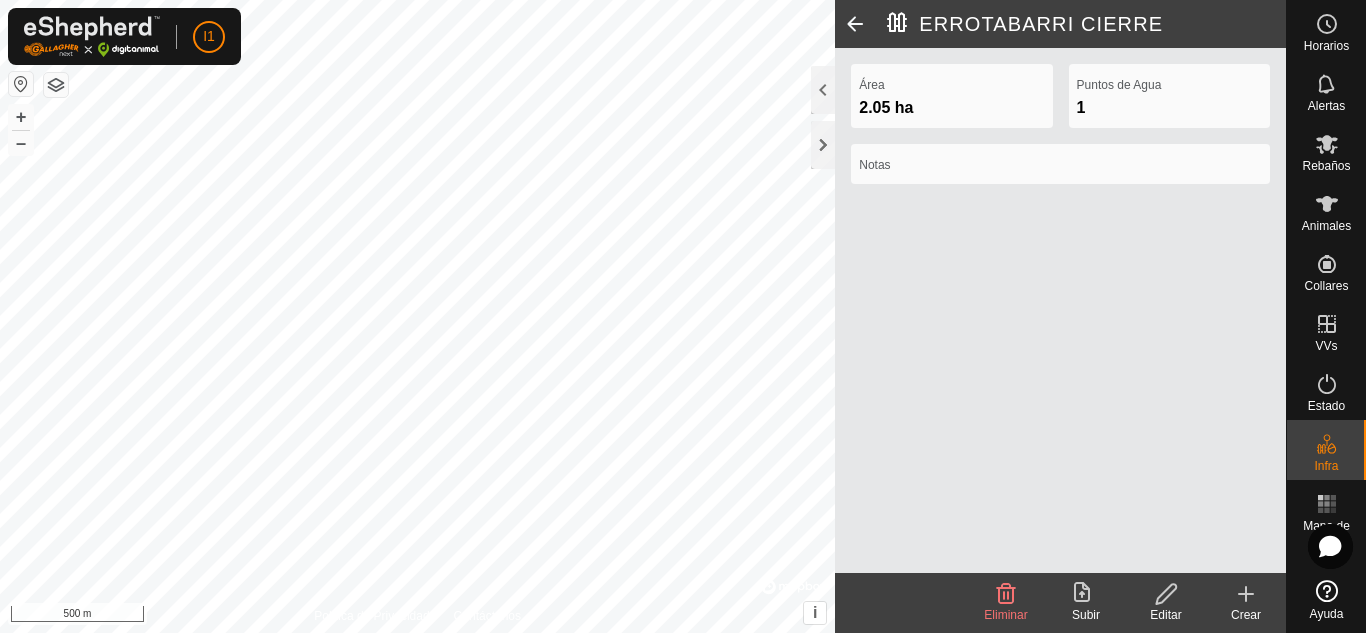 click 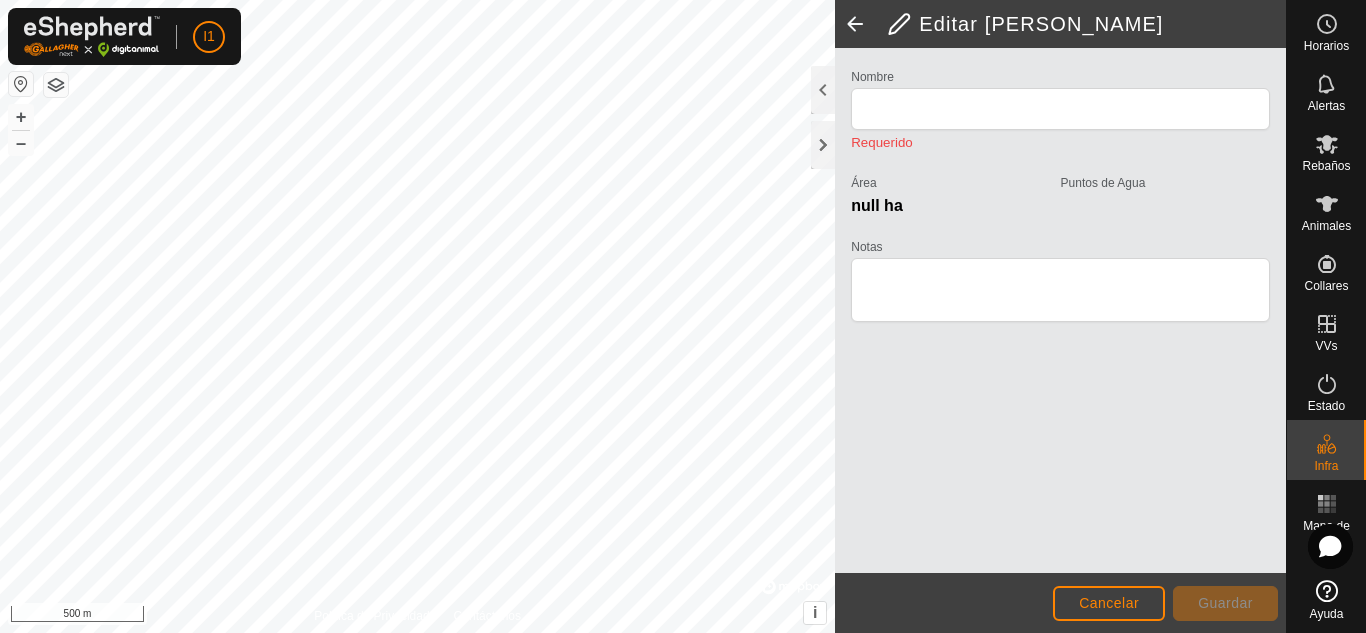 type on "ERROTABARRI CIERRE" 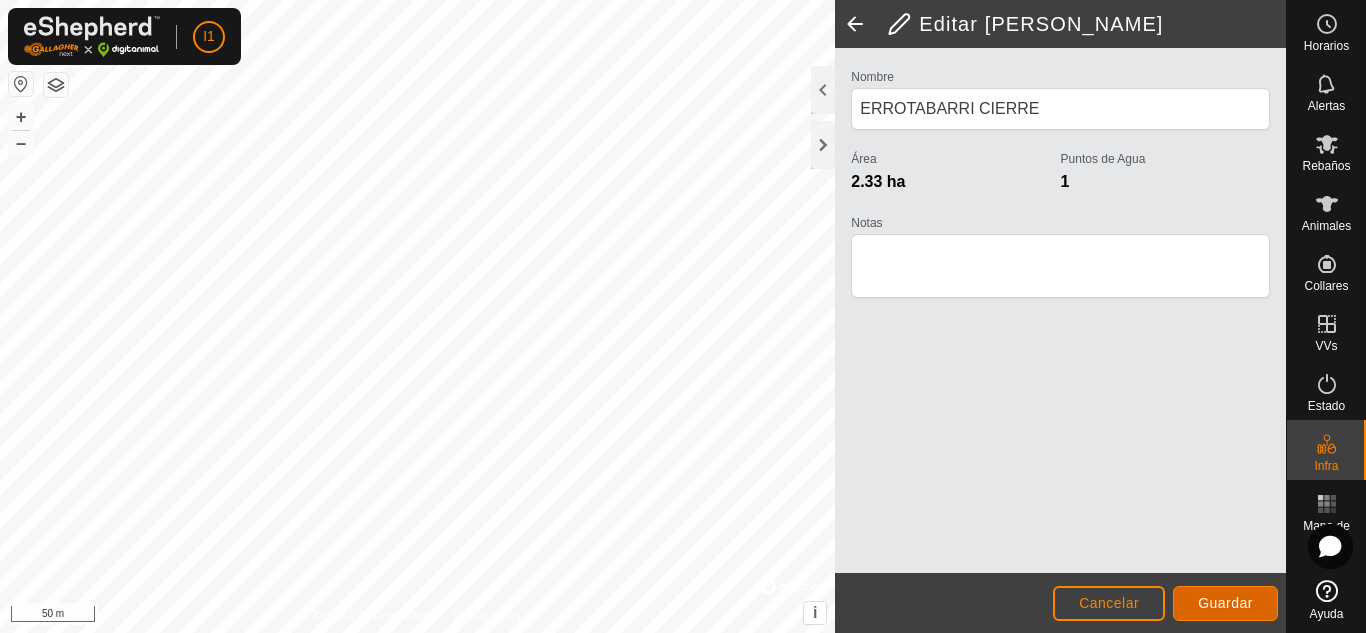 type 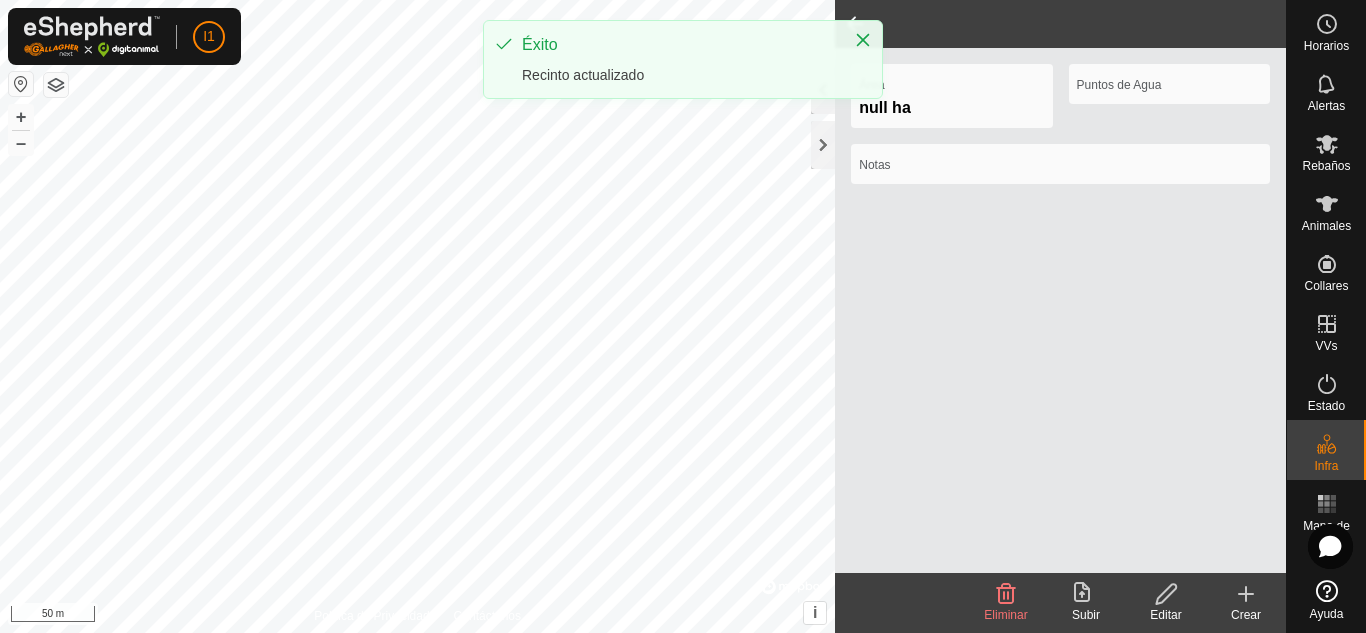 type 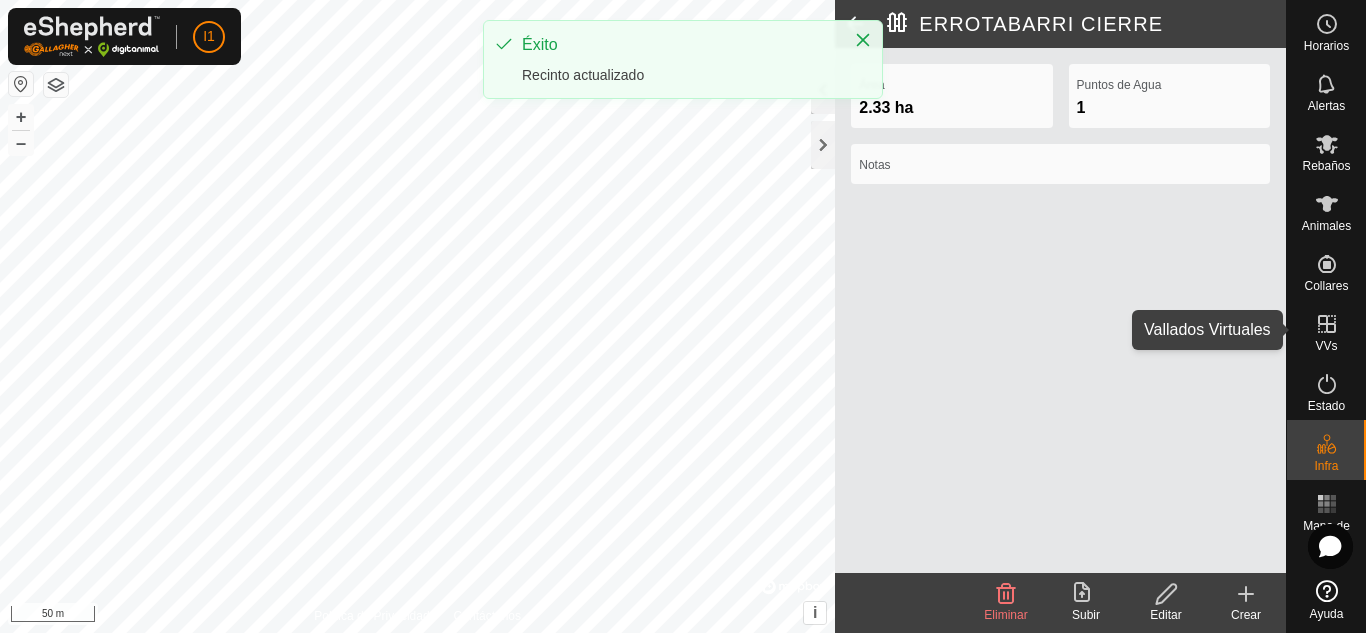 click 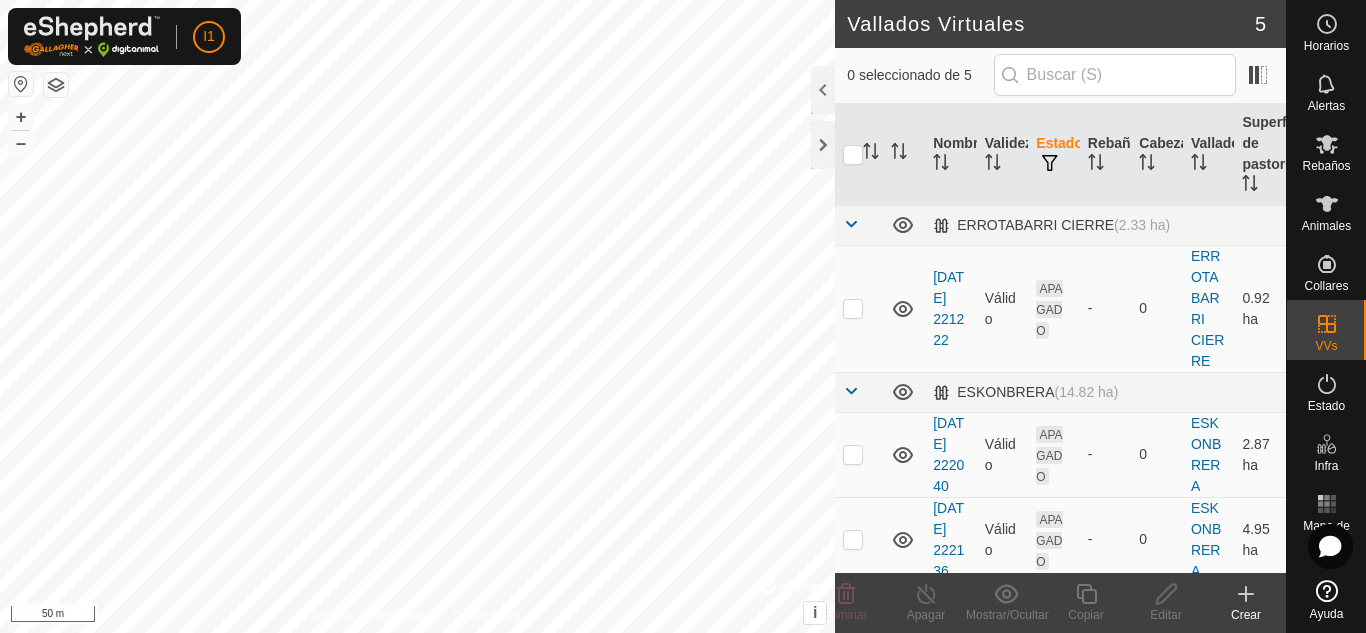 checkbox on "true" 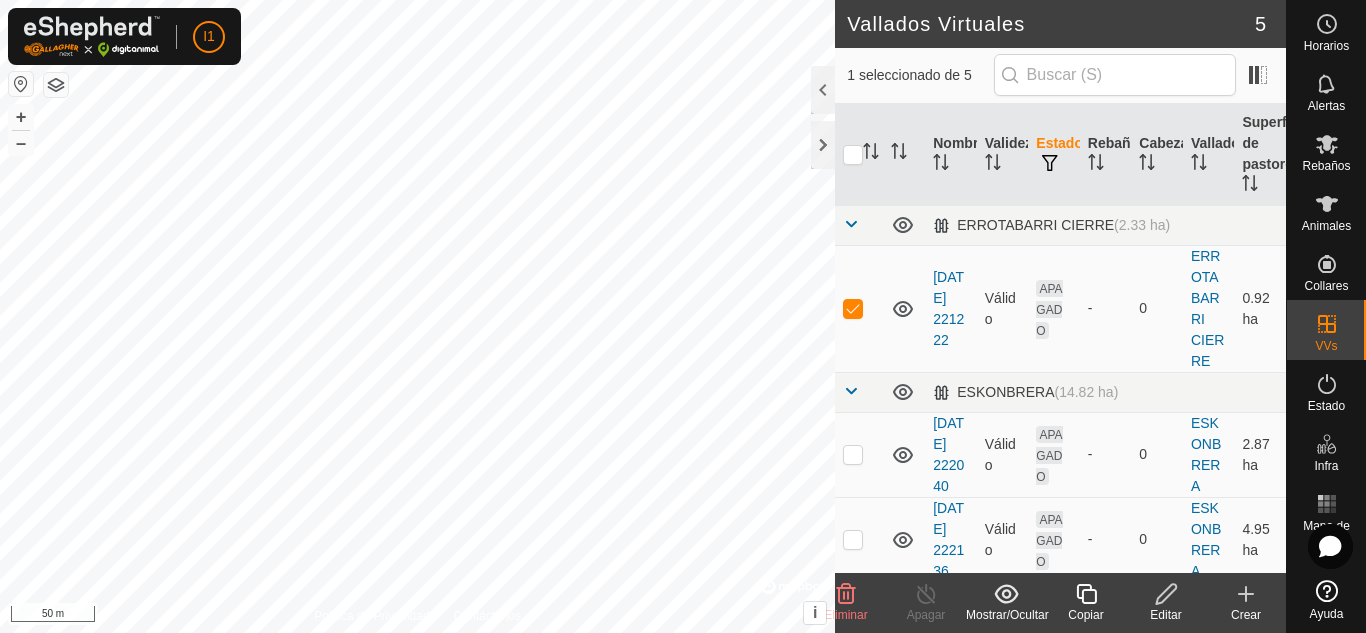 click on "Editar" 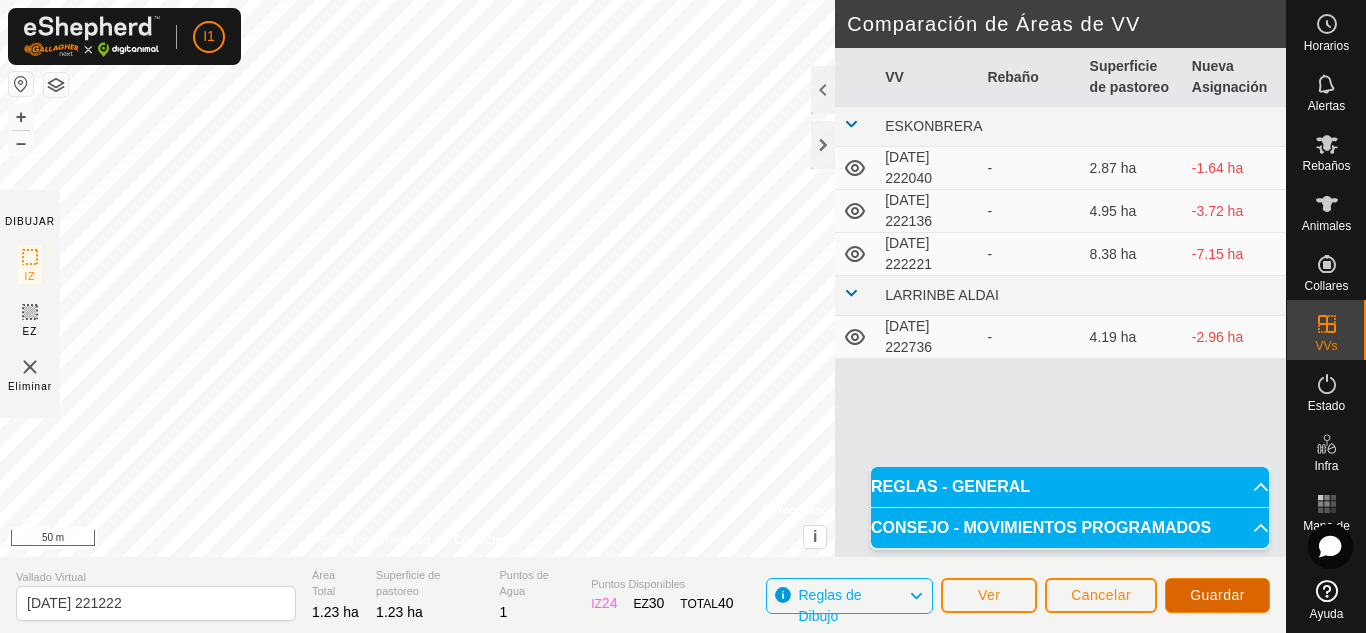 click on "Guardar" 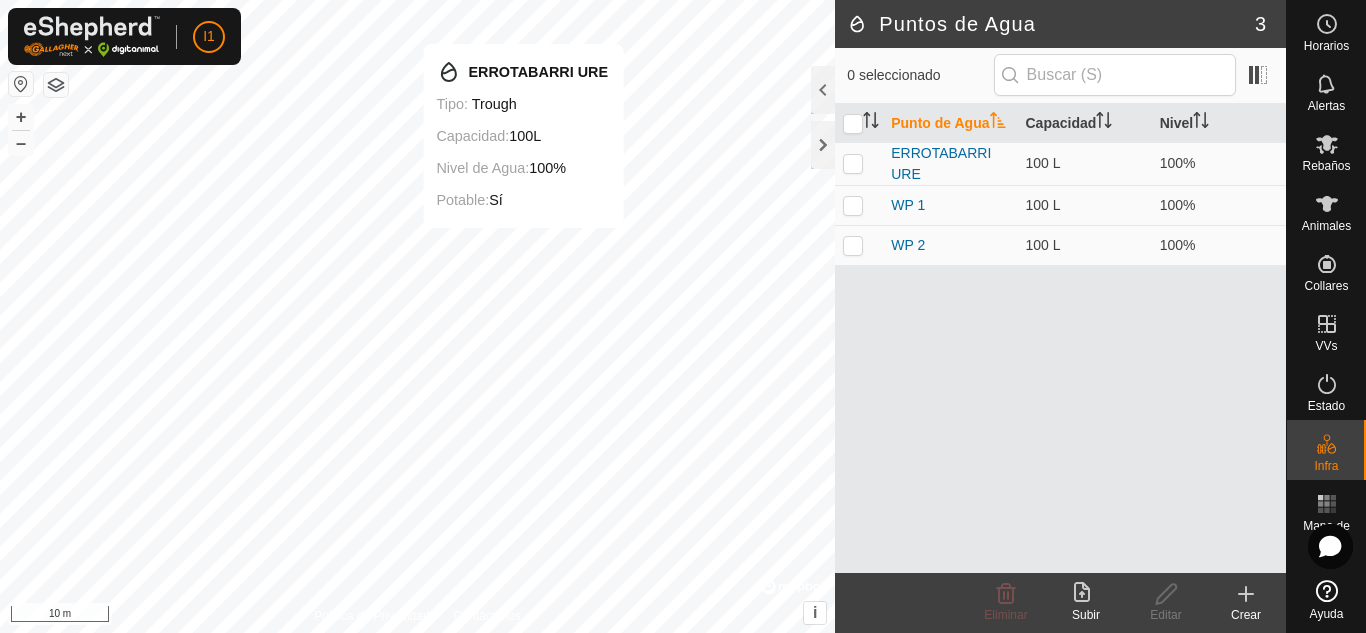checkbox on "true" 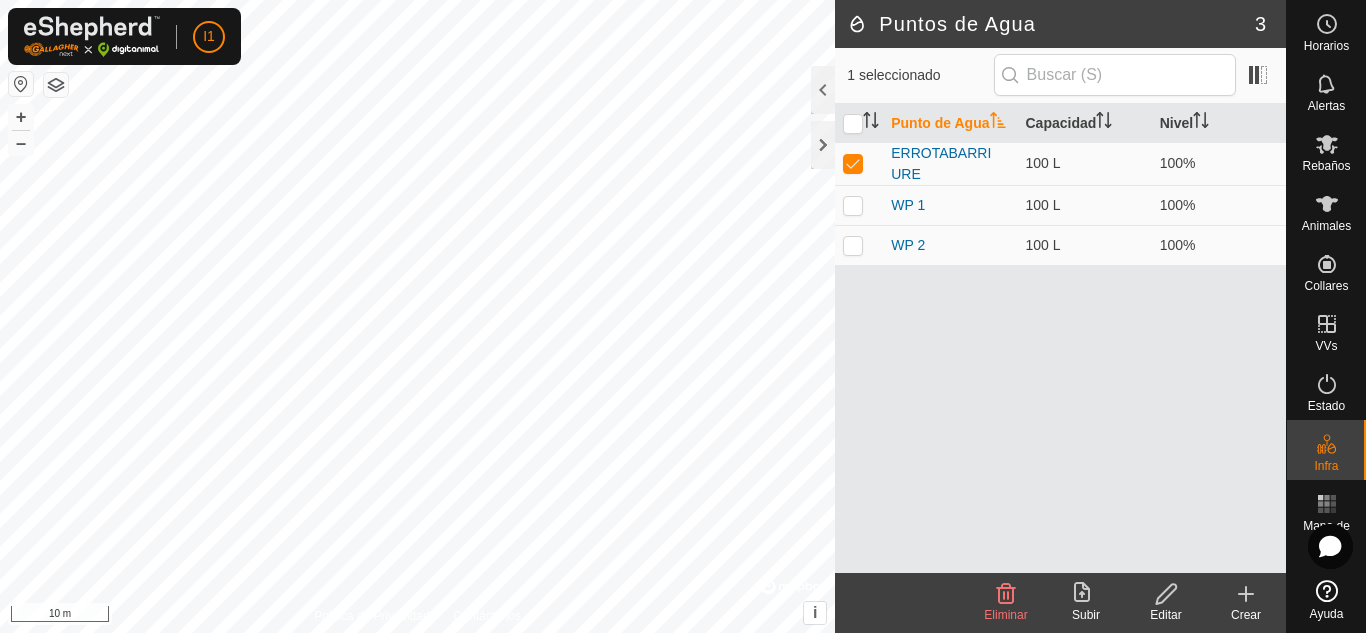 click on "Editar" 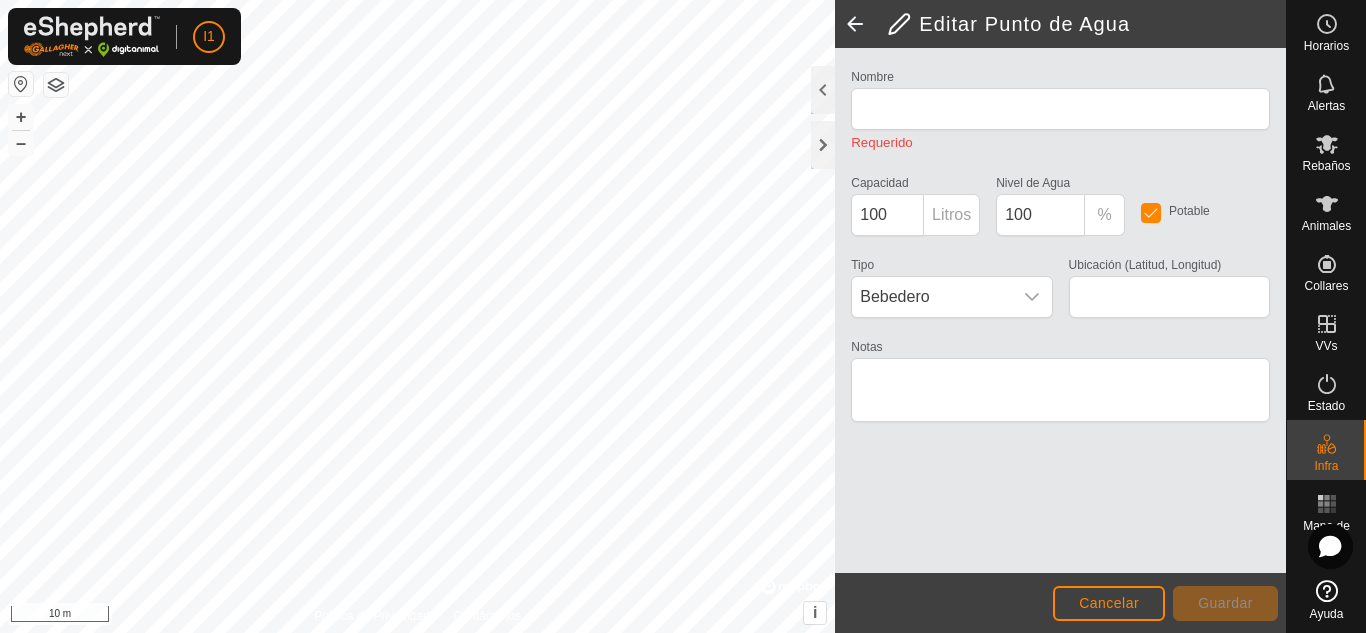 type on "ERROTABARRI URE" 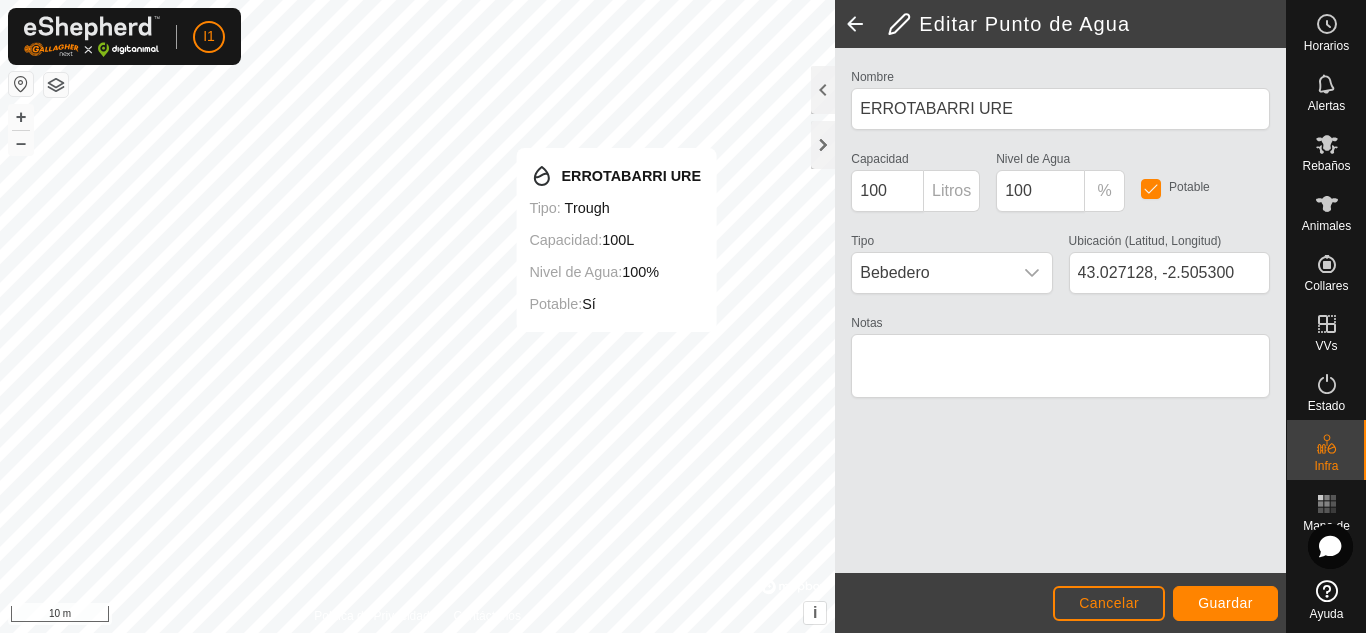 type on "43.027250, -2.505184" 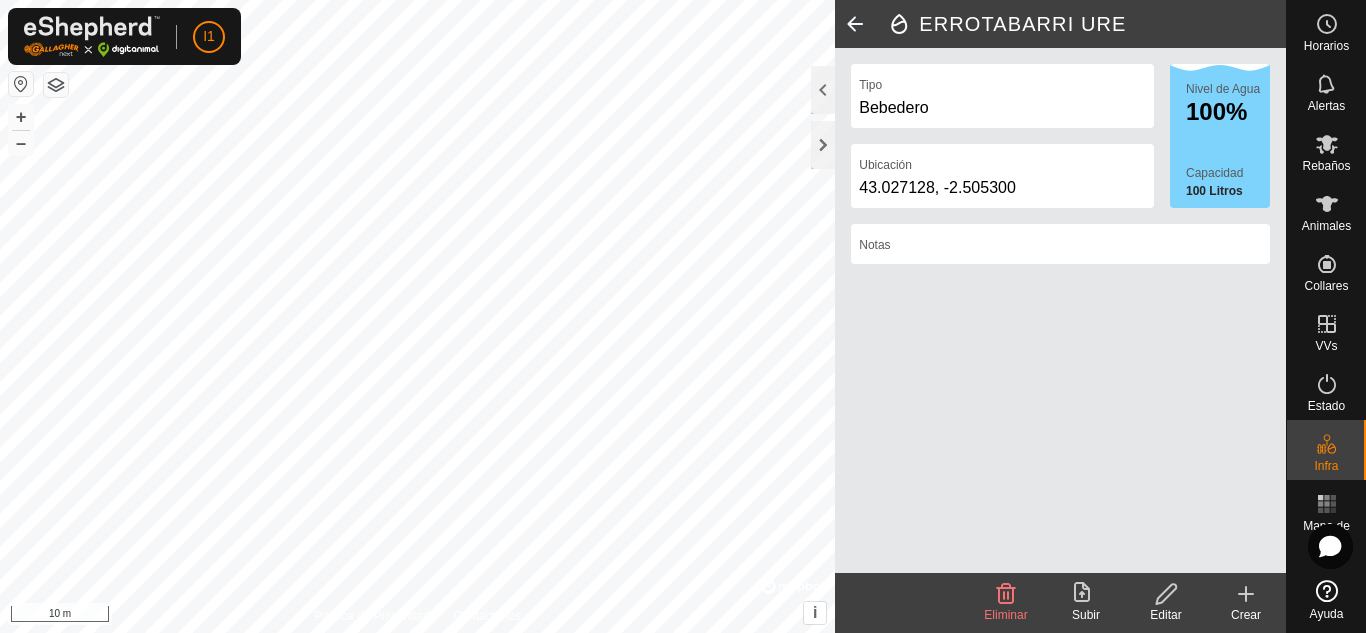 click 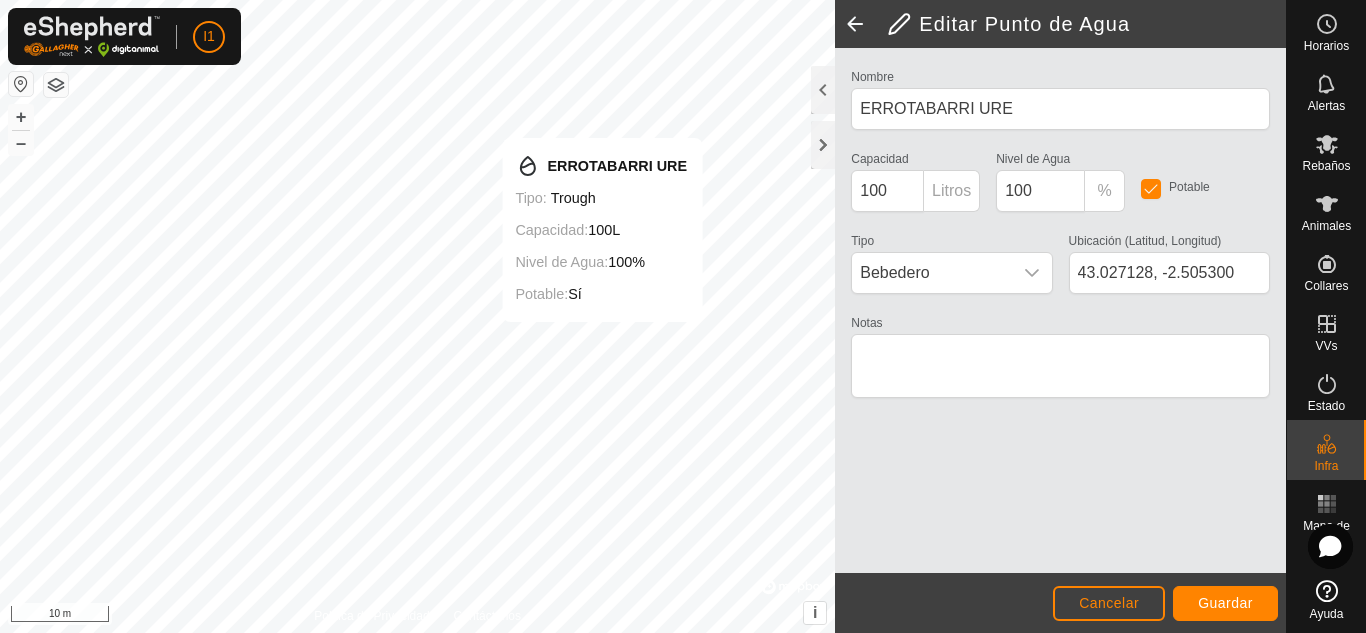 type on "43.027256, -2.505194" 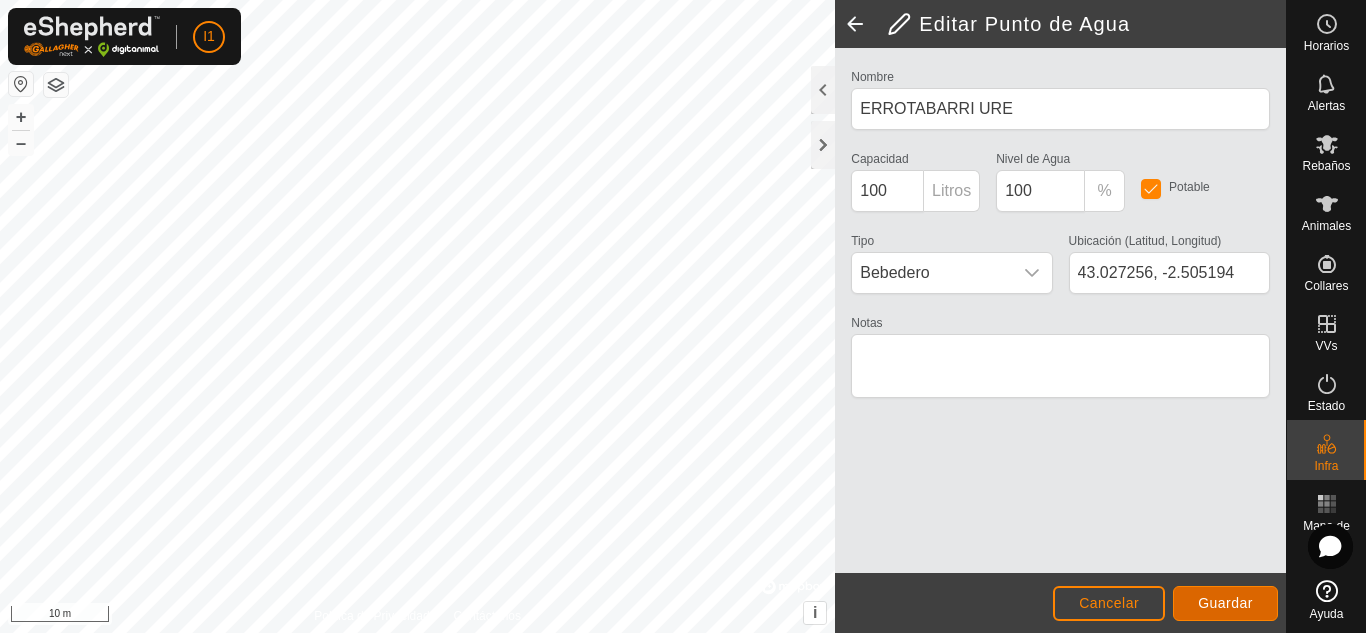 type 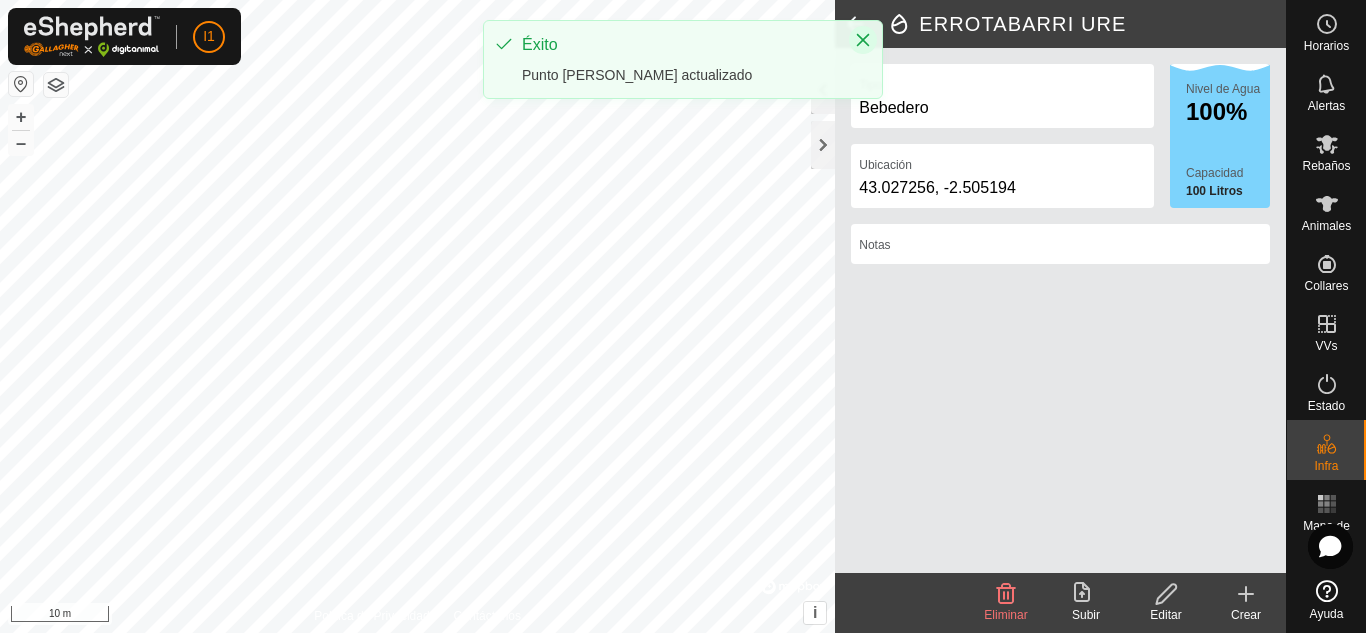 type 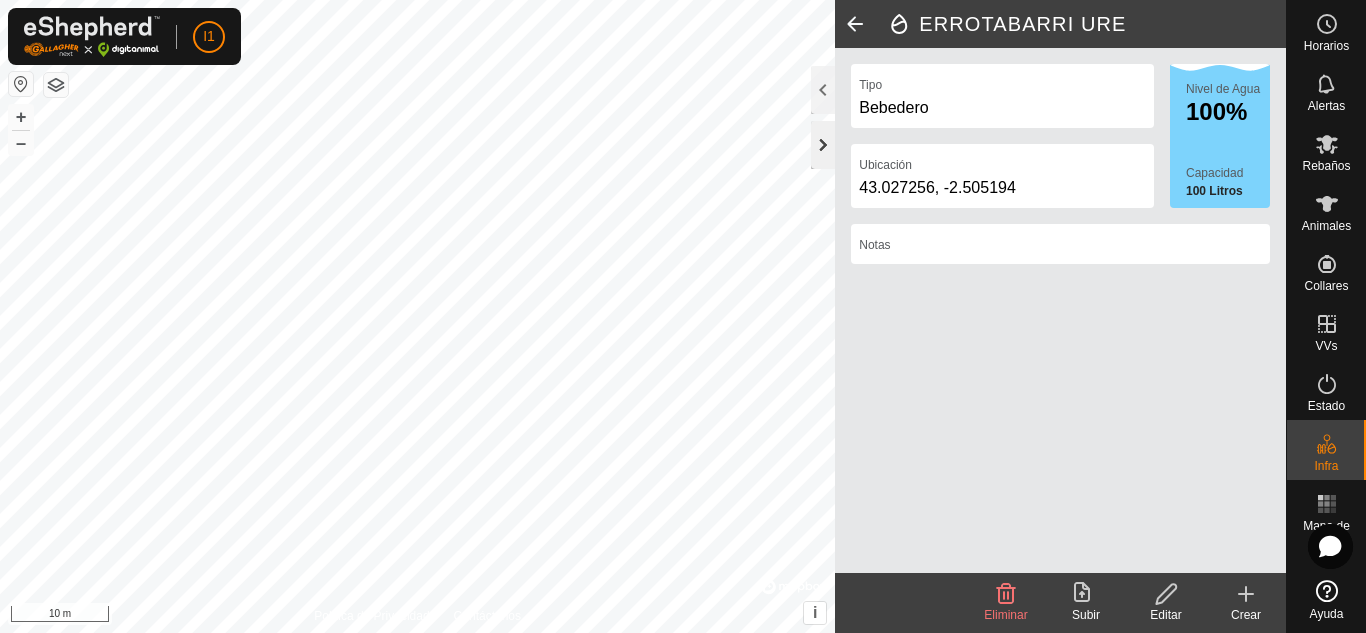 click 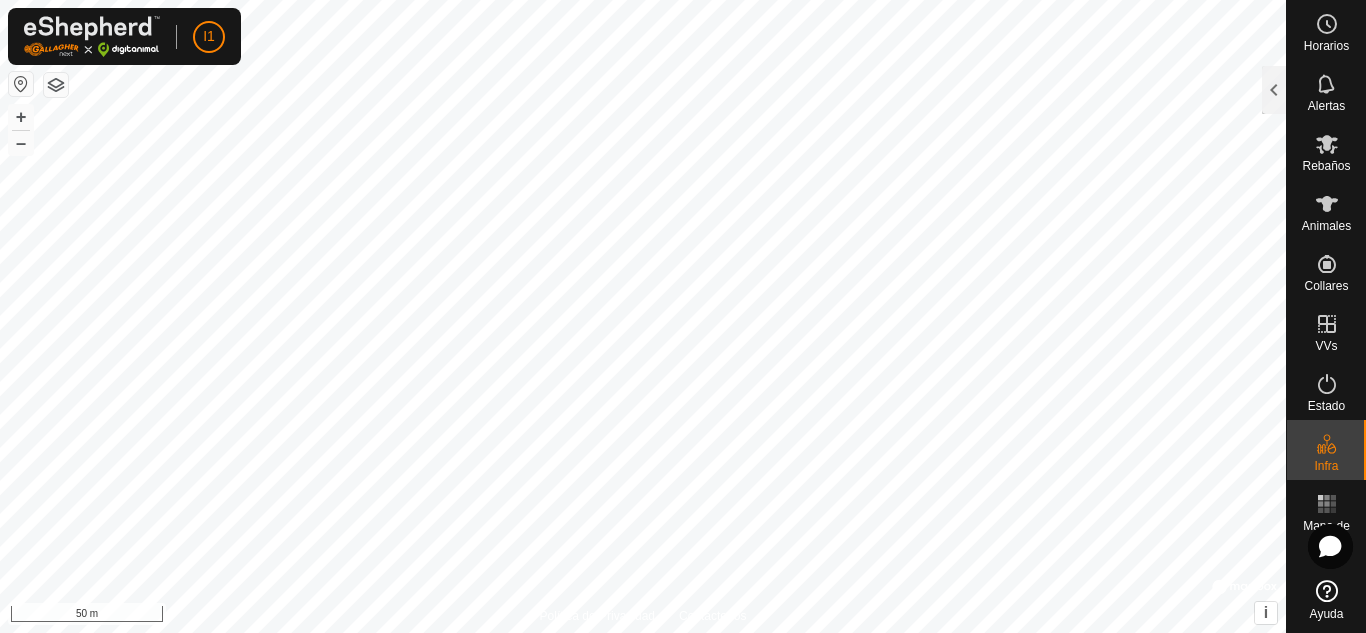 click on "I1 Horarios Alertas Rebaños Animales Collares VVs Estado Infra Mapa de Calor Ayuda Política de Privacidad Contáctenos
ERROTABARRI URE
Tipo:   trough
Capacidad:  100L
Nivel de Agua:  100%
Potable:  Sí
+ – ⇧ i ©  Mapbox , ©  OpenStreetMap ,  Improve this map 50 m  ERROTABARRI URE  Tipo Bebedero Ubicación 43.027256, -2.505194 Nivel de Agua 100% Capacidad 100 Litros Notas Eliminar  Subir   Editar   Crear" at bounding box center [683, 316] 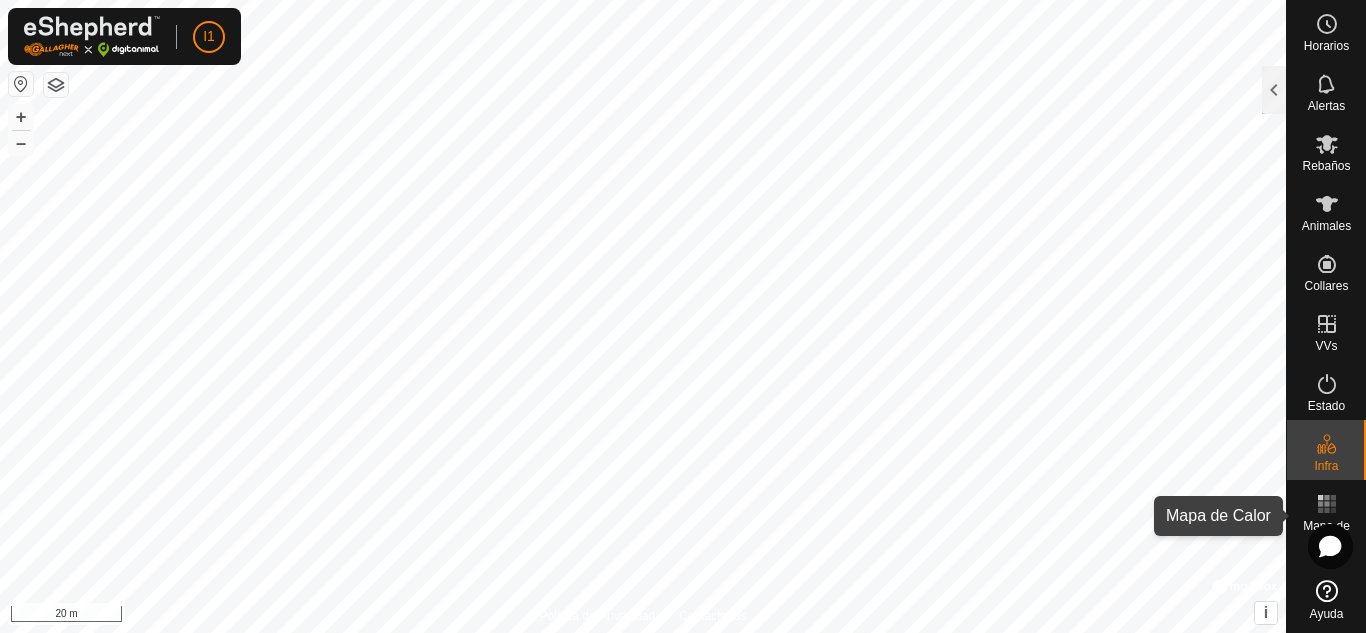 click 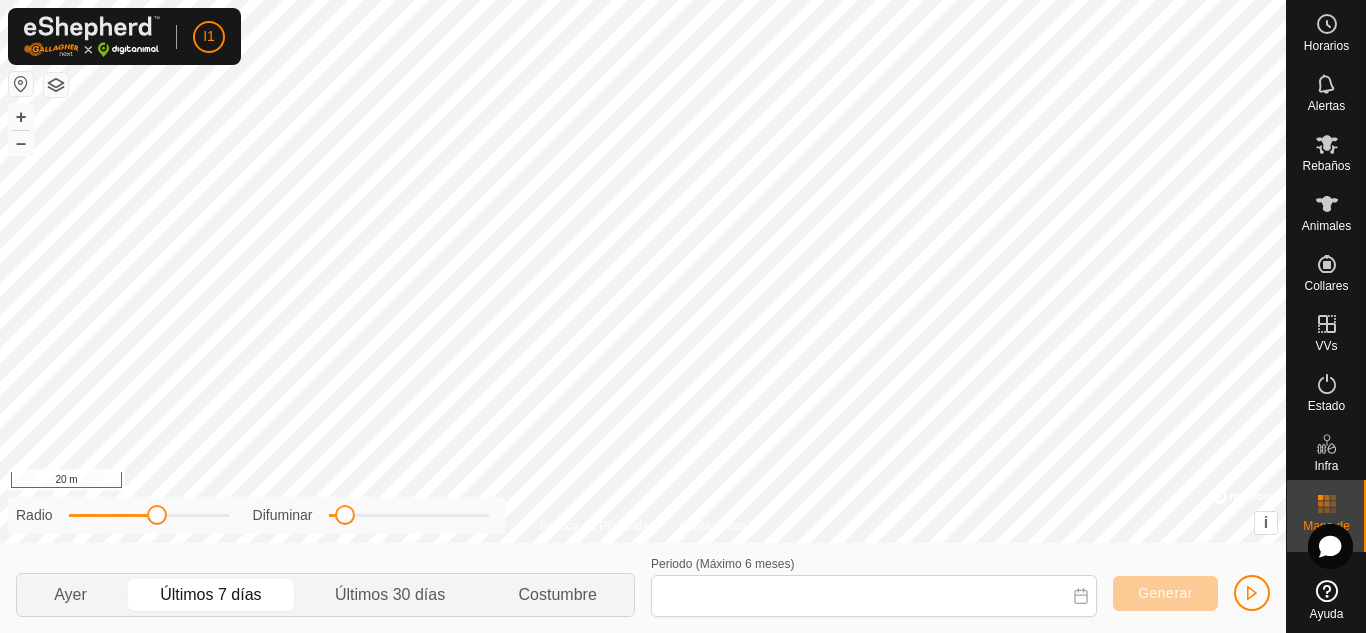 type on "07 Jul, 2025 - 13 Jul, 2025" 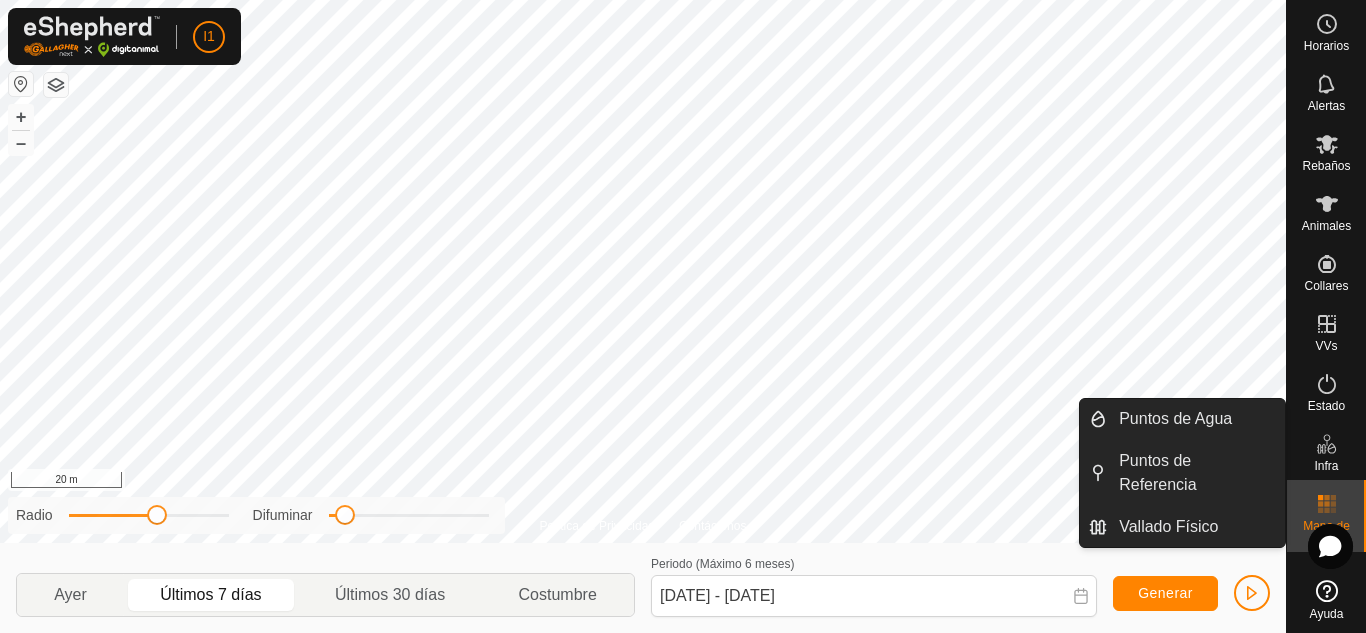 click 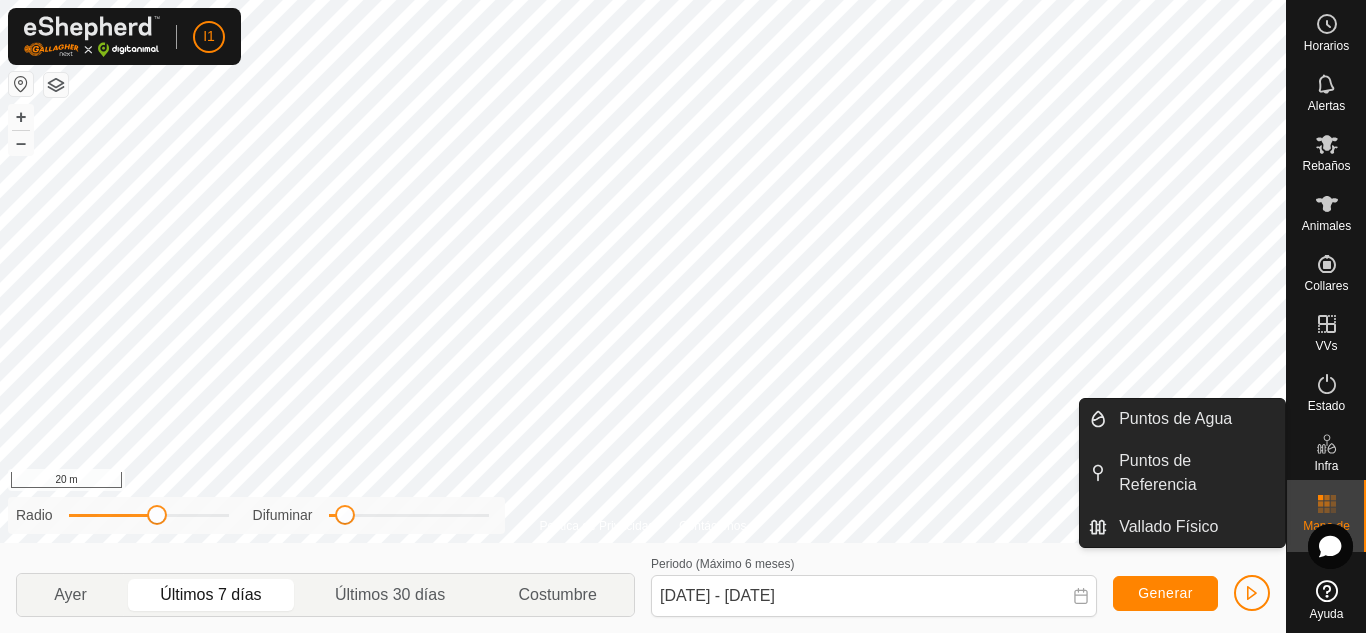click 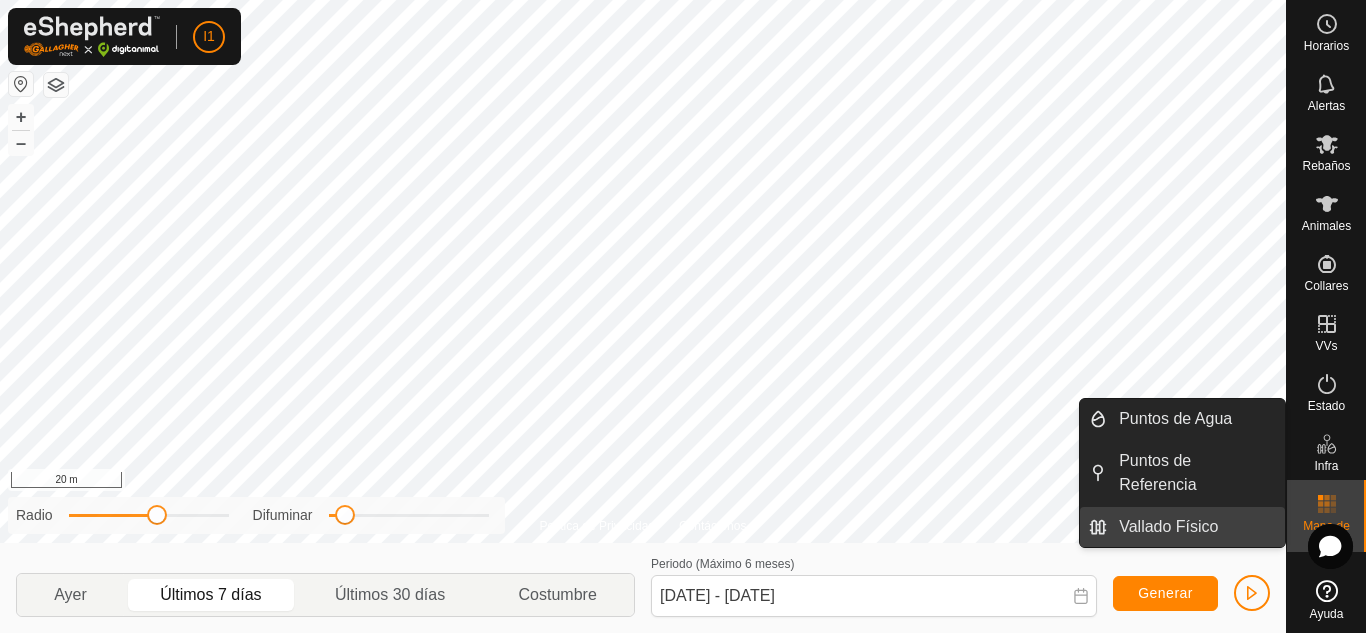 click on "Vallado Físico" at bounding box center [1196, 527] 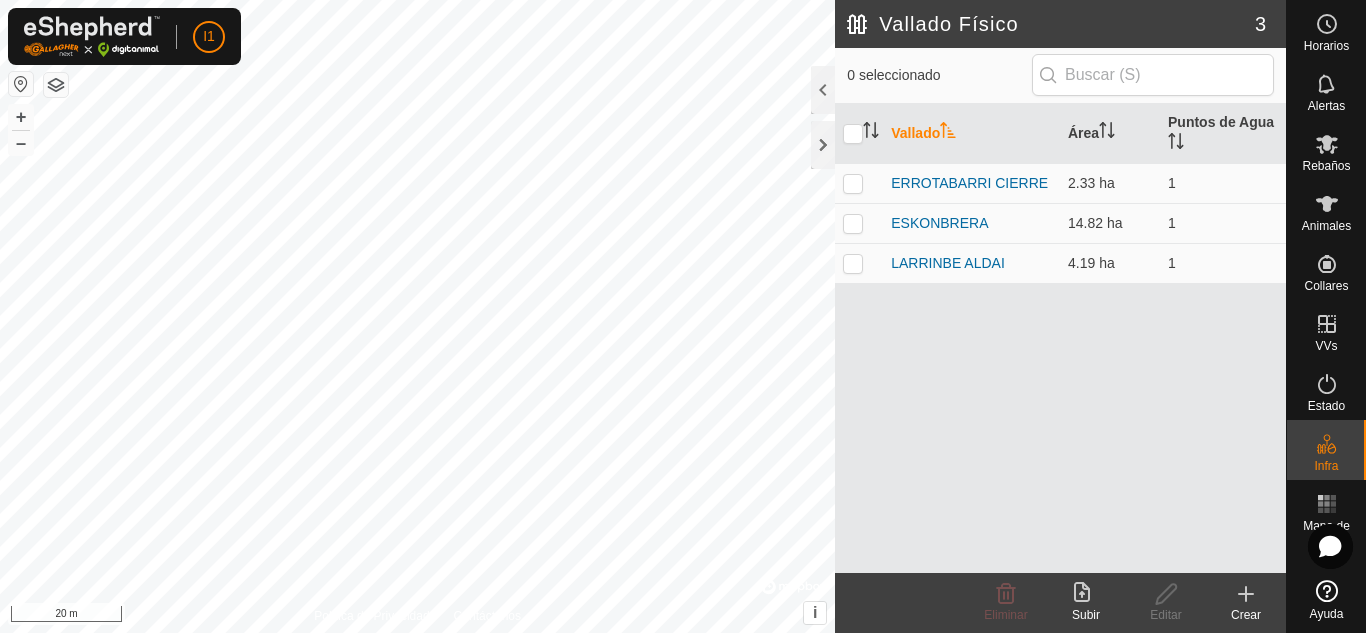 click 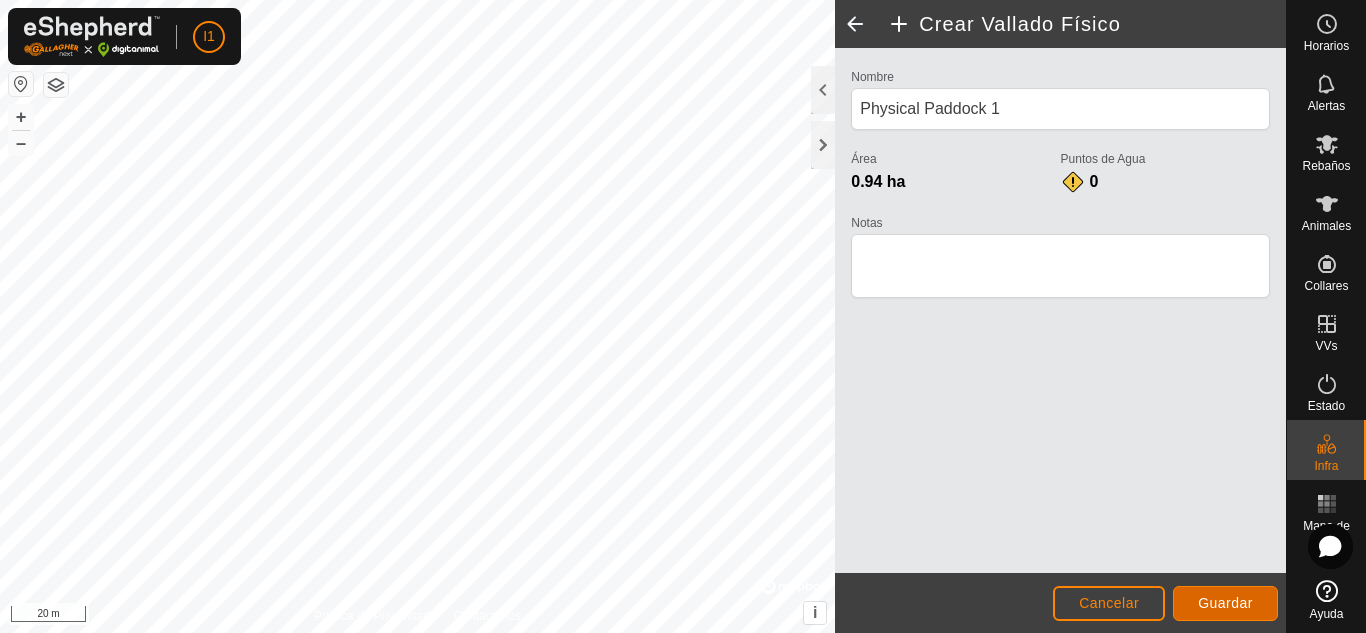 type 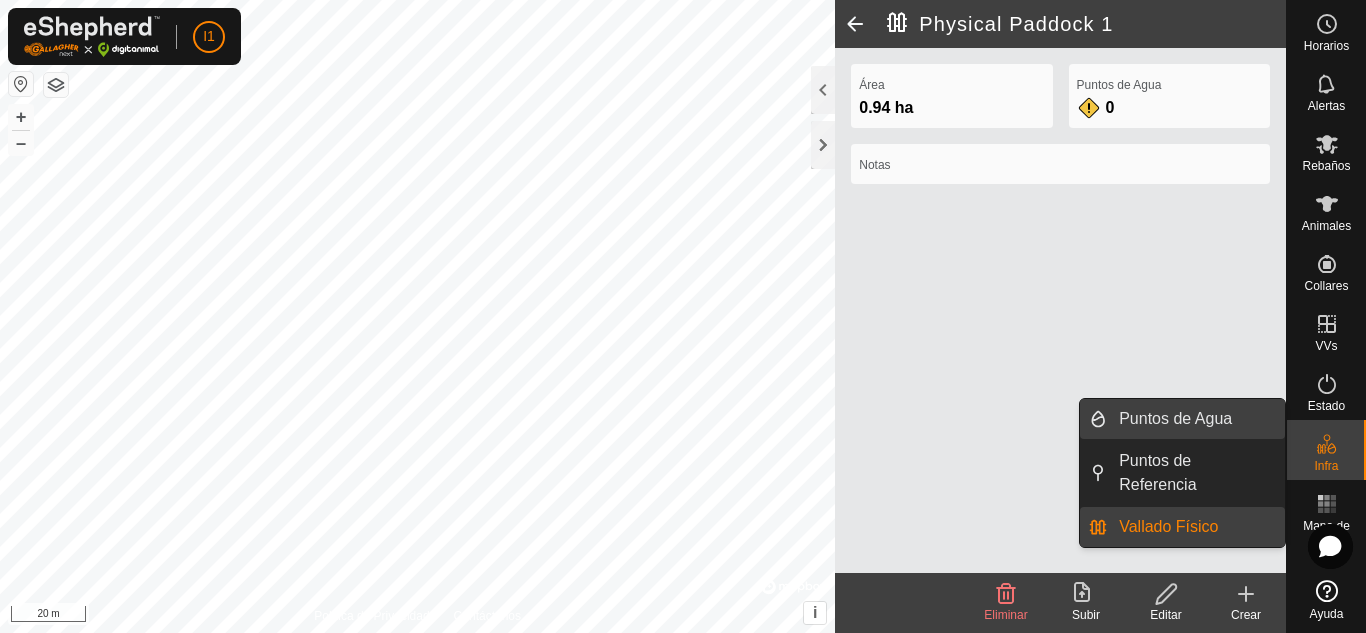 click on "Puntos de Agua" at bounding box center (1196, 419) 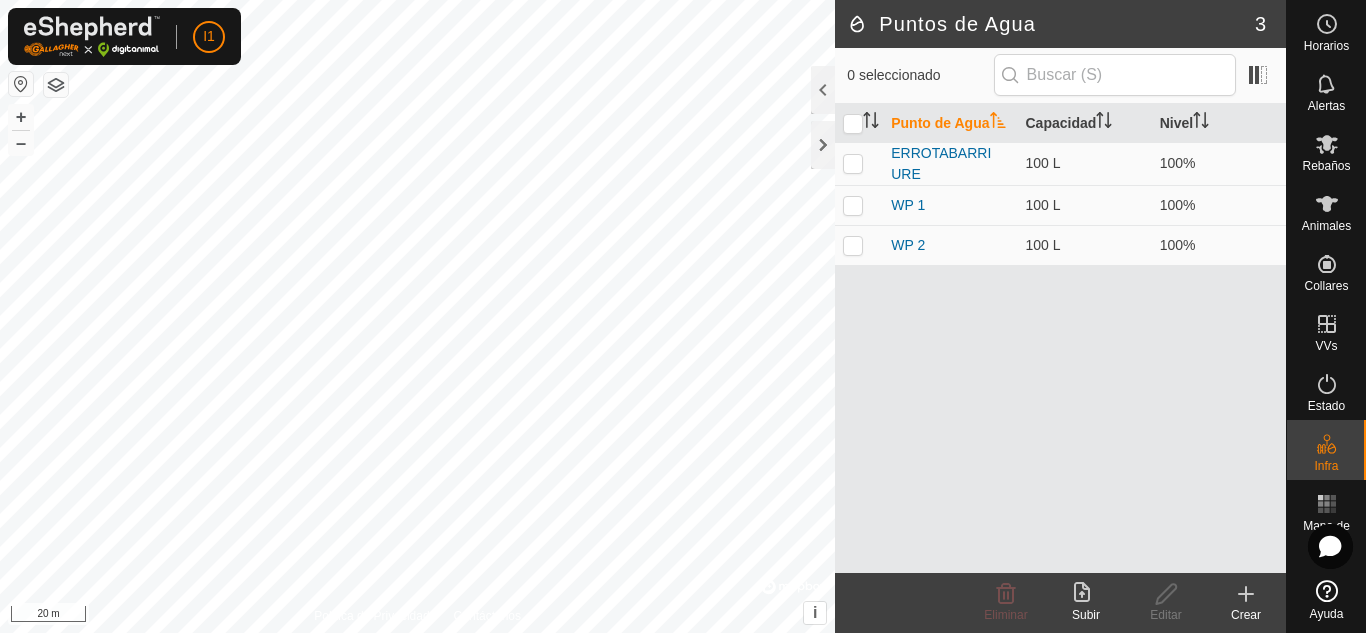 click 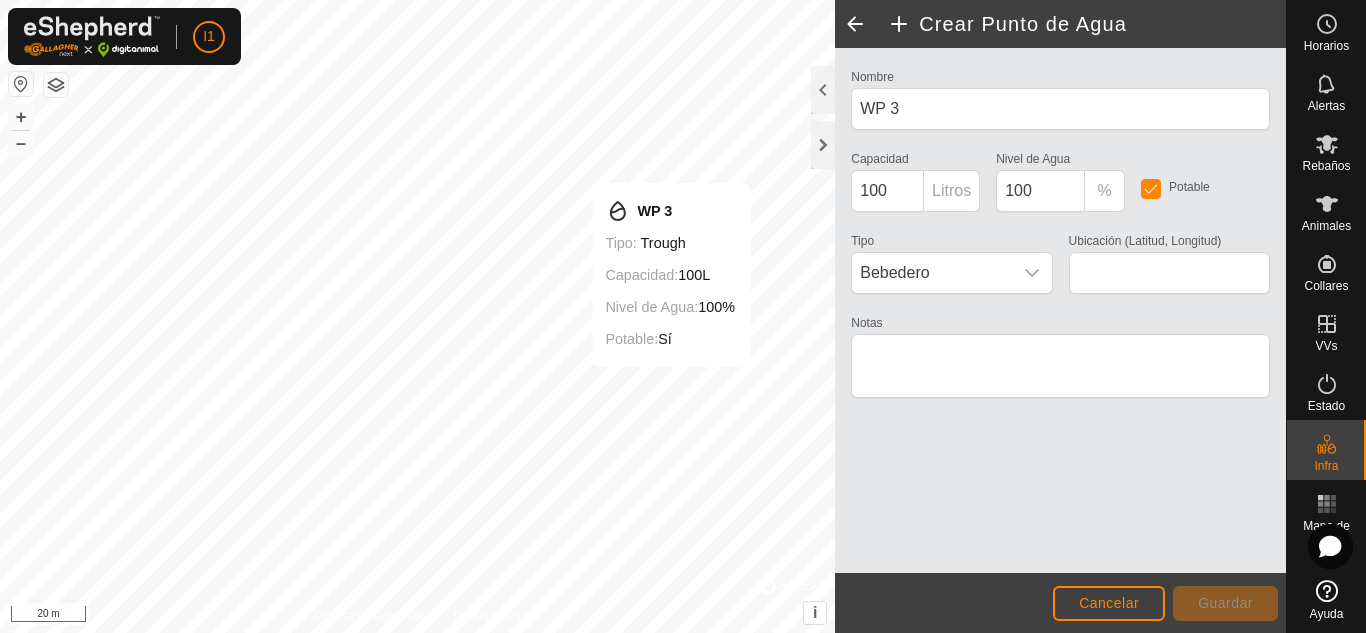 type on "43.031616, -2.509758" 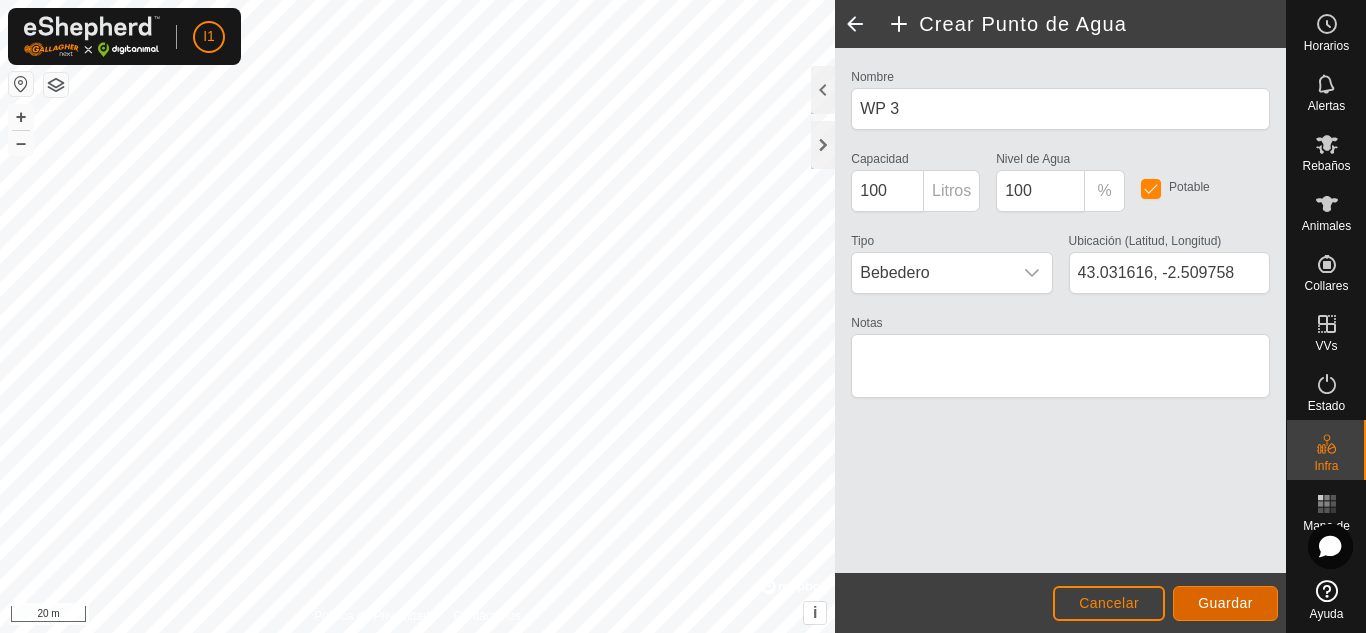 click on "Guardar" 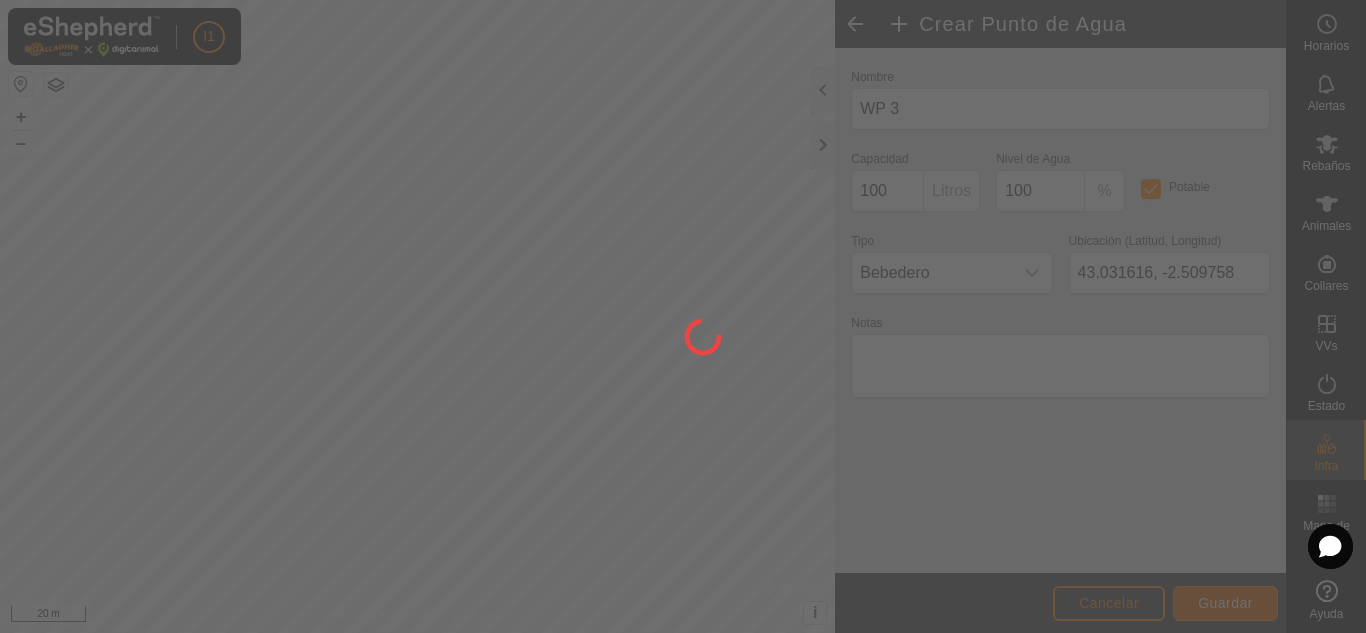type 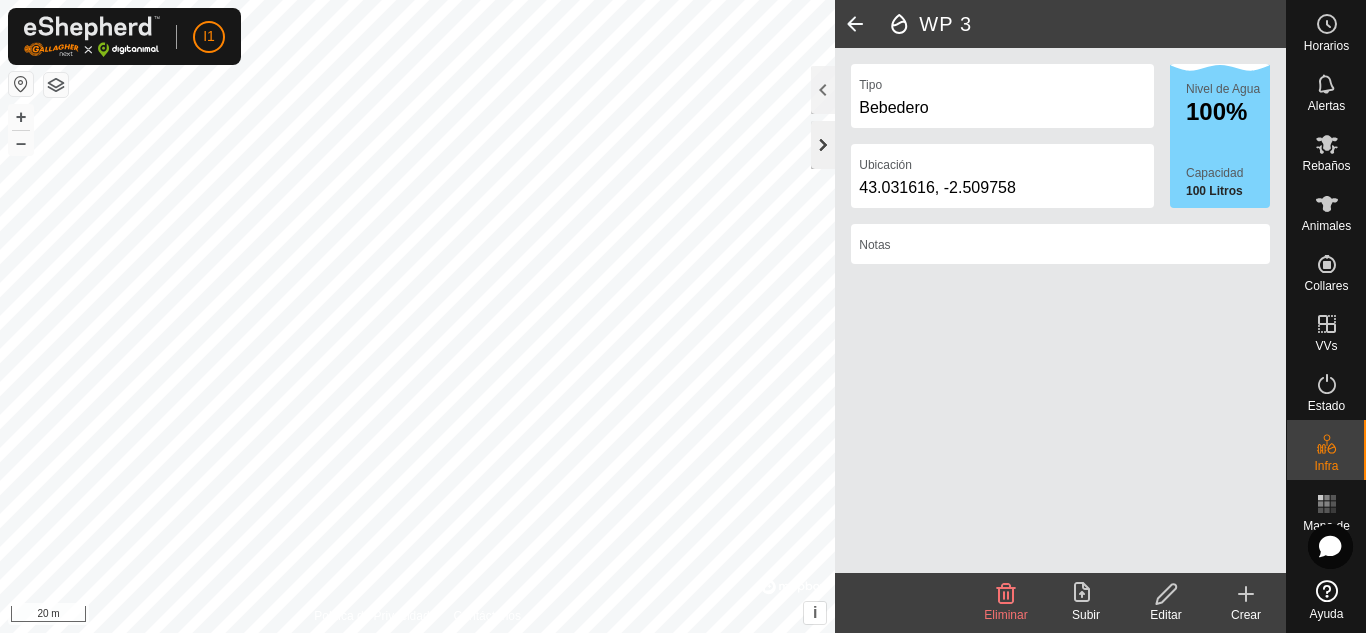 click 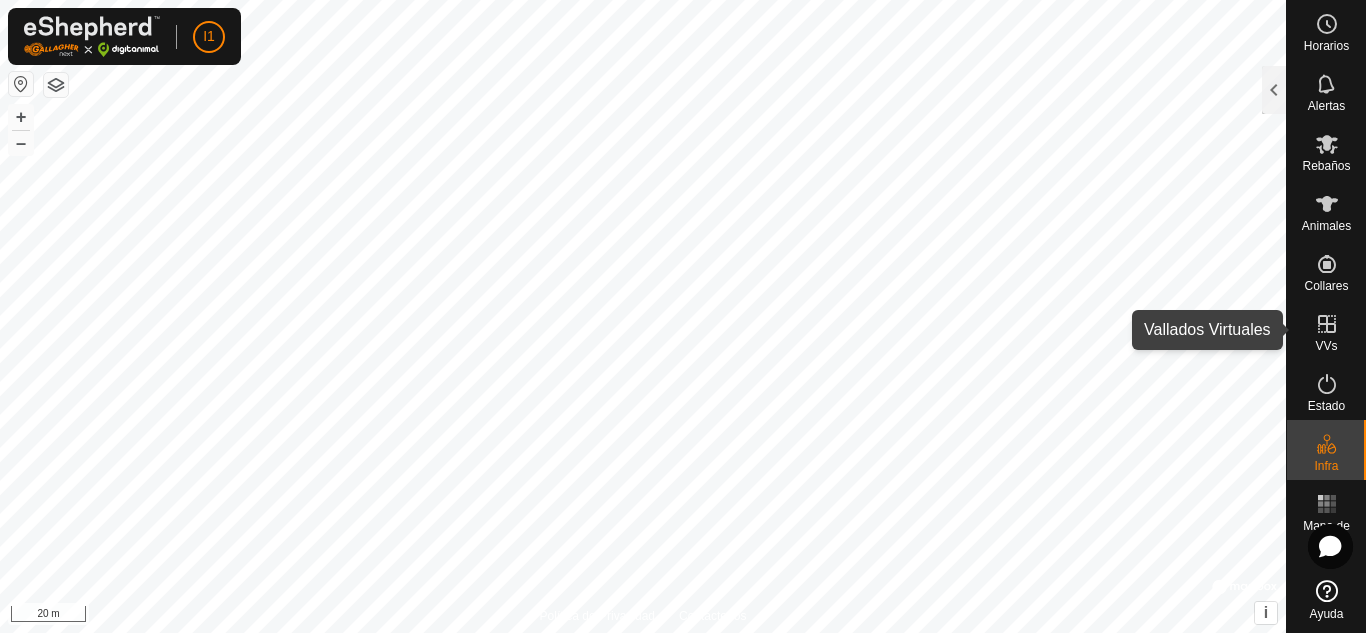 click 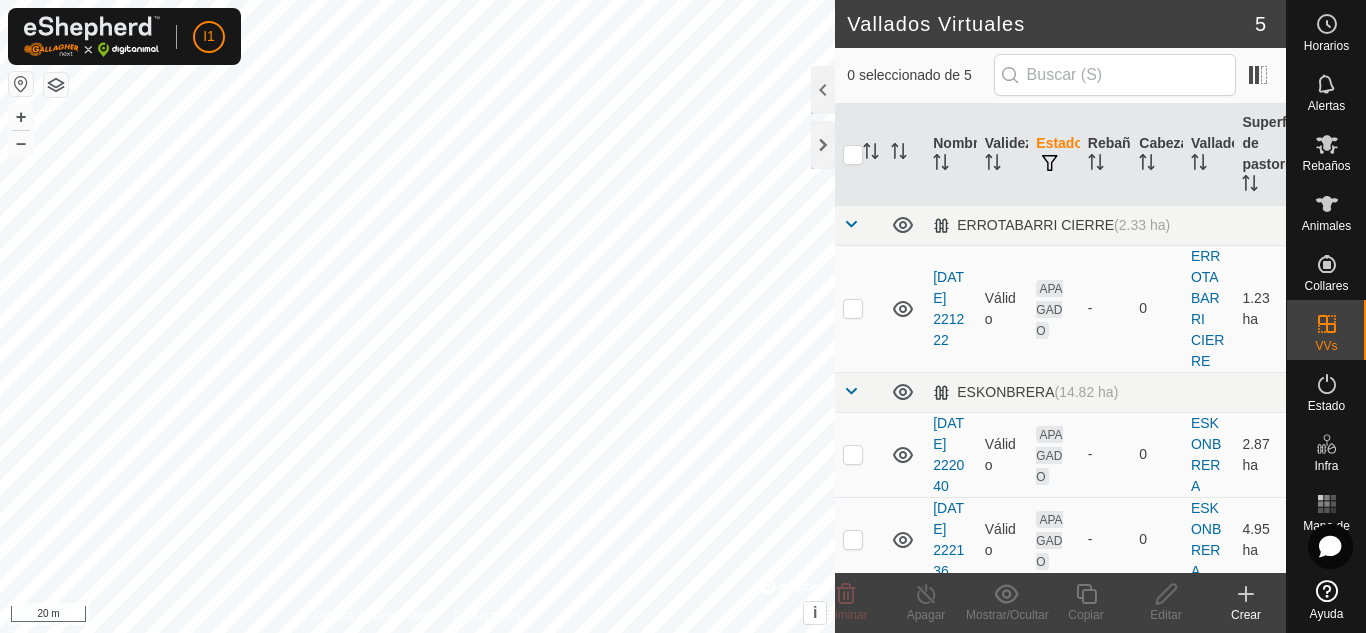 click 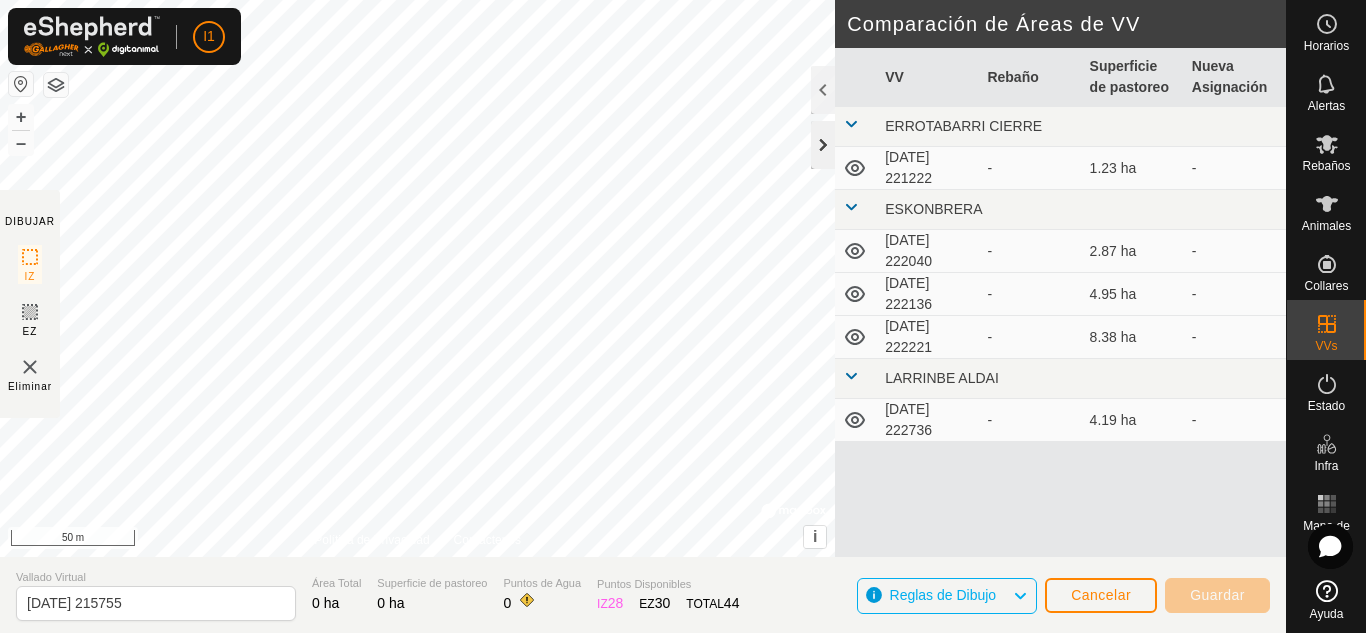 click 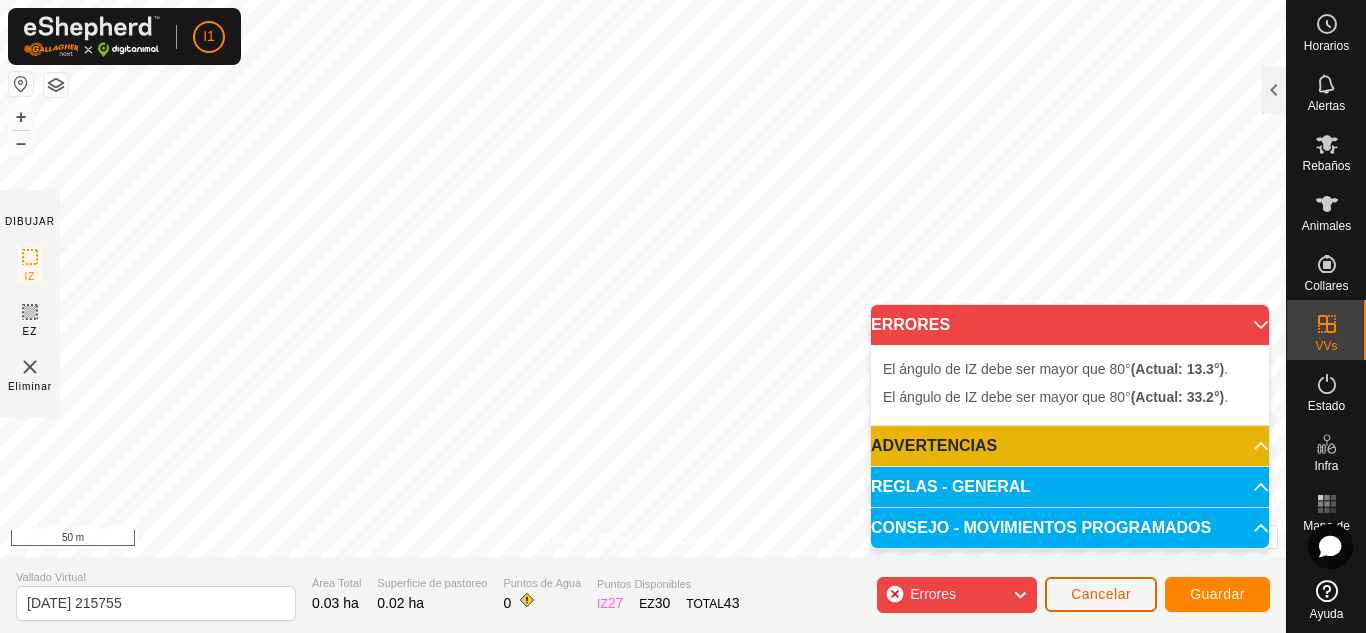 type 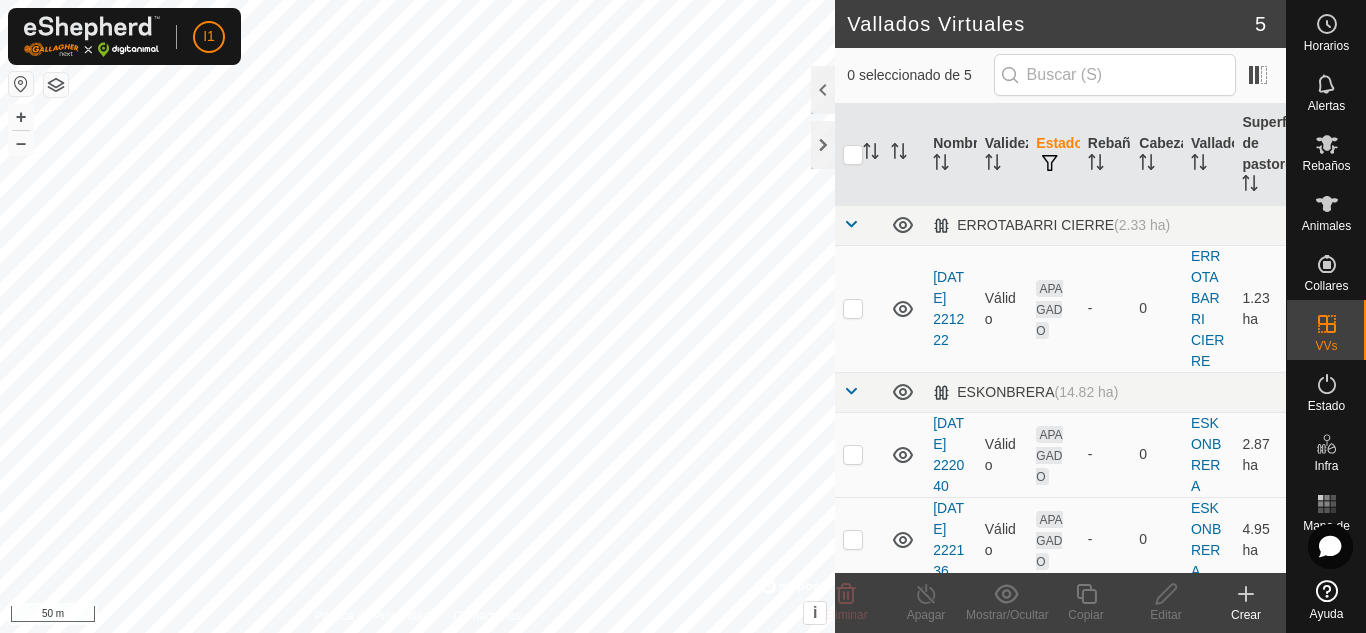 click 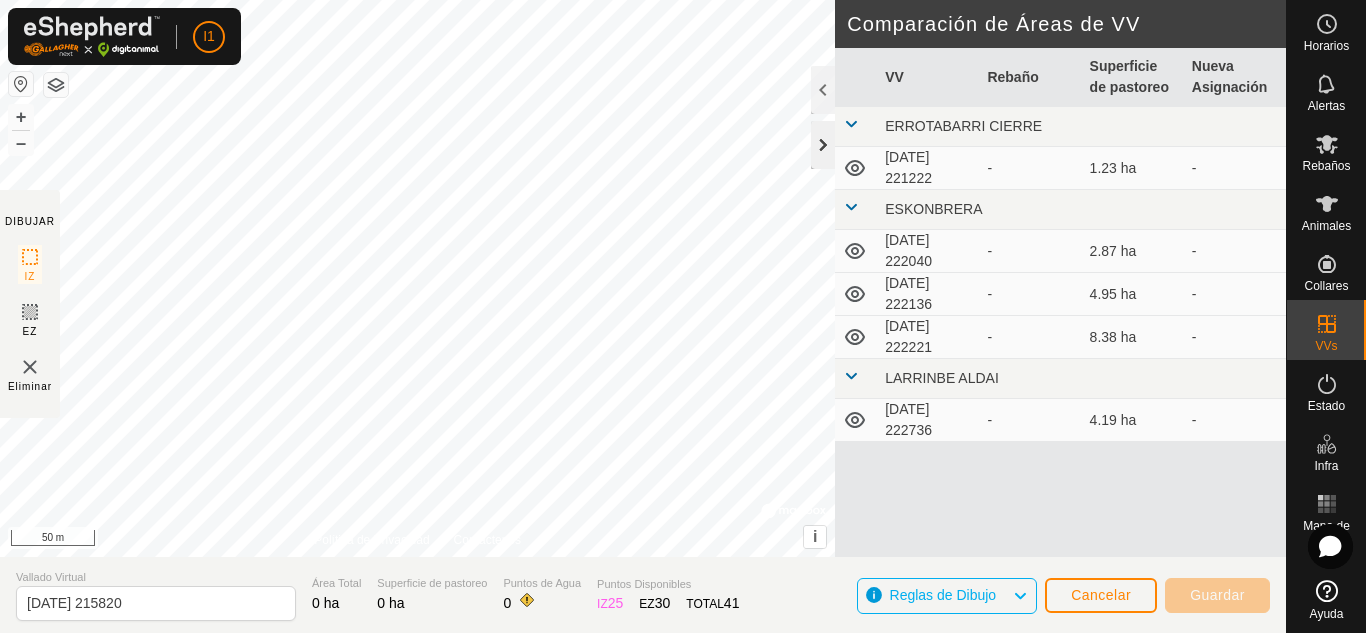 click 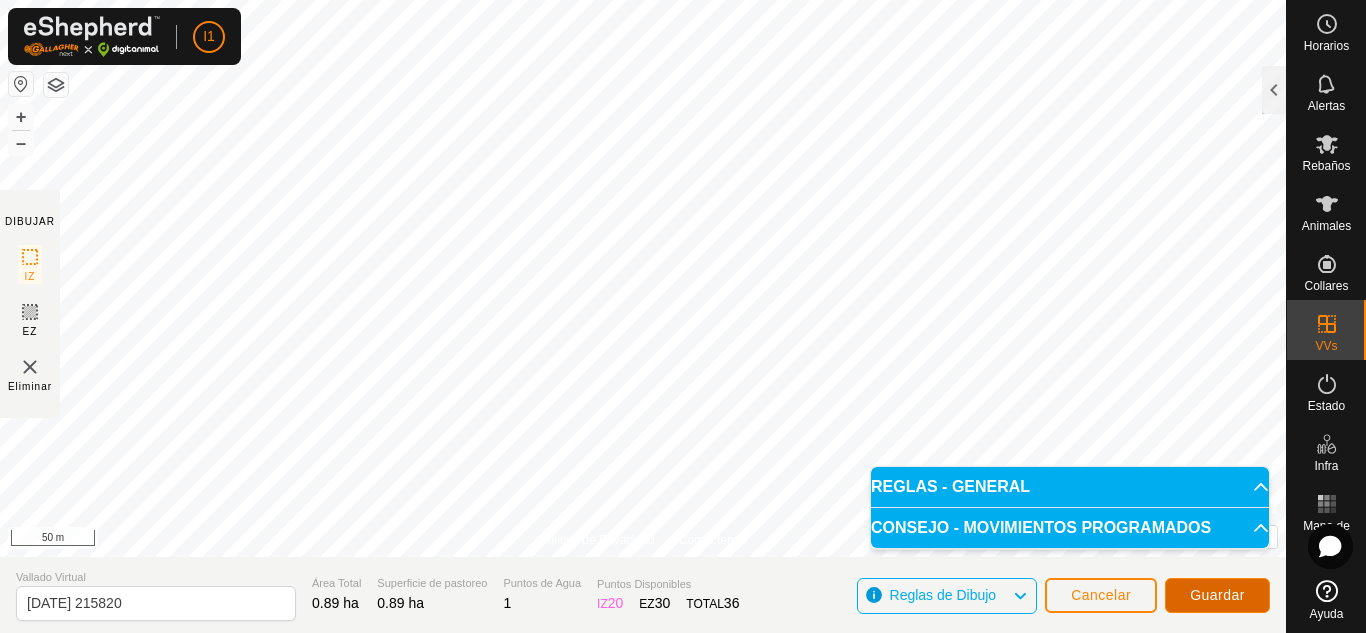 type 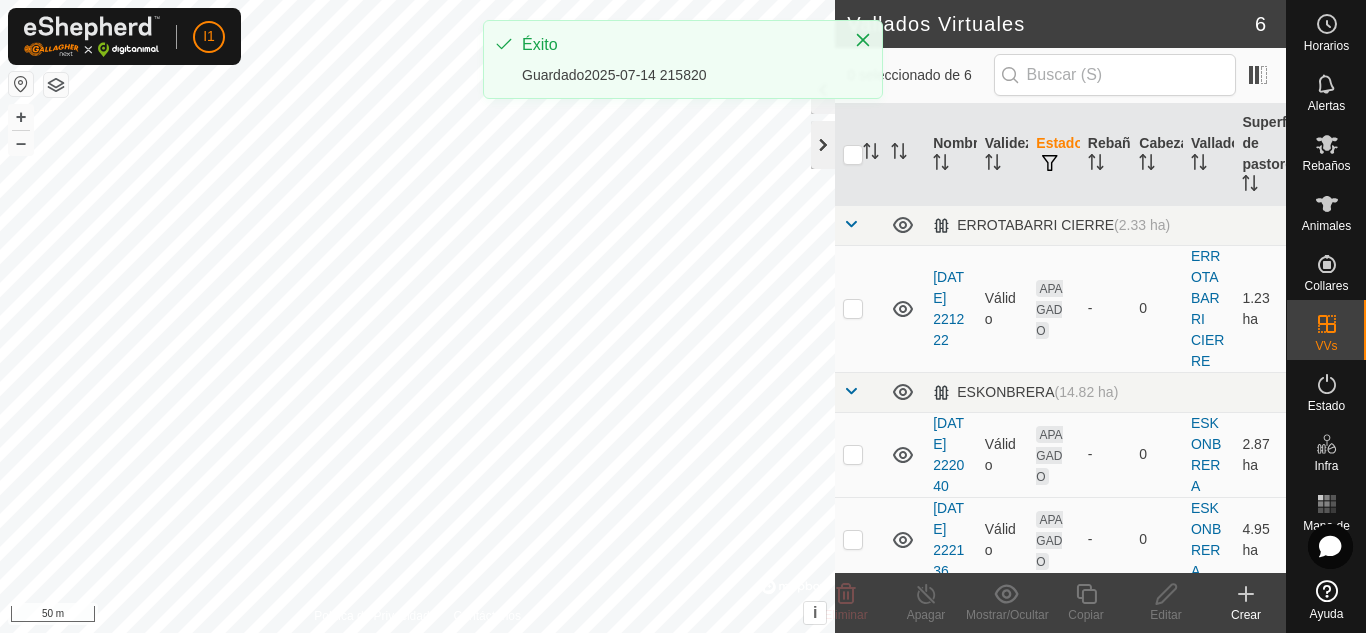 click 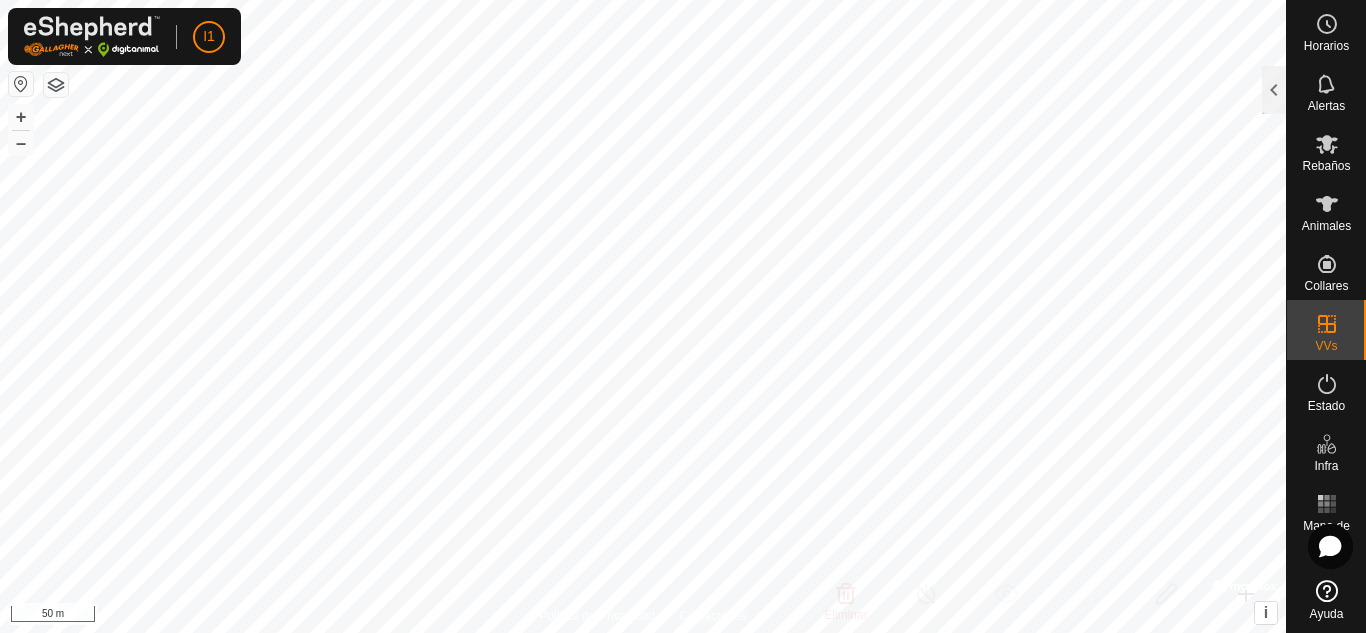 click on "I1 Horarios Alertas Rebaños Animales Collares VVs Estado Infra Mapa de Calor Ayuda Vallados Virtuales 6 0 seleccionado de 6     Nombre   Validez   Estado   Rebaño   Cabezas   Vallado   Superficie de pastoreo   ERROTABARRI CIERRE   (2.33 ha) 2025-07-05 221222  Válido  APAGADO  -   0   ERROTABARRI CIERRE   1.23 ha   ESKONBRERA   (14.82 ha) 2025-07-05 222040  Válido  APAGADO  -   0   ESKONBRERA   2.87 ha  2025-07-05 222136  Válido  APAGADO  -   0   ESKONBRERA   4.95 ha  2025-07-05 222221  Válido  APAGADO  -   0   ESKONBRERA   8.38 ha   LARRINBE ALDAI   (4.19 ha) 2025-07-05 222736  Válido  APAGADO  -   0   LARRINBE ALDAI   4.19 ha   Physical Paddock 1   (0.94 ha) 2025-07-14 215820  Válido  APAGADO  -   0   Physical Paddock 1   0.89 ha  Eliminar  Apagar   Mostrar/Ocultar   Copiar   Editar   Crear  Política de Privacidad Contáctenos
WP 3
Tipo:   trough
Capacidad:  100L
Nivel de Agua:  100%
Potable:  Sí
+ – ⇧ i ©  Mapbox , ©  ," at bounding box center [683, 316] 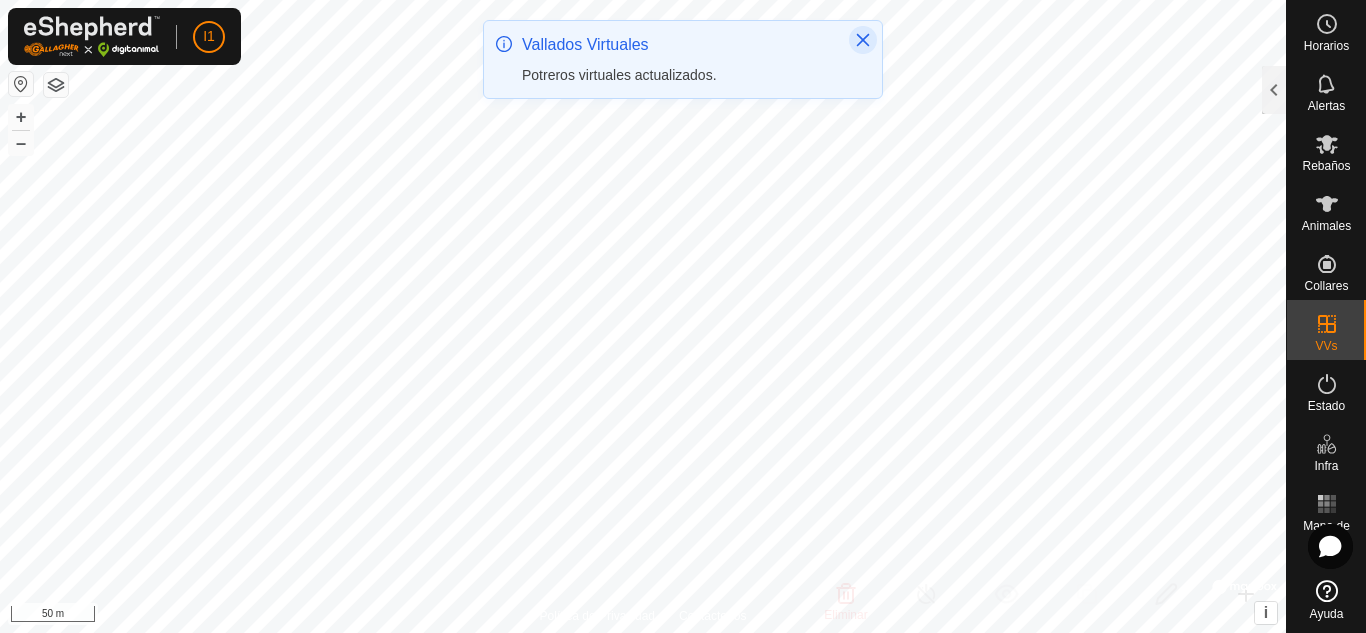 type 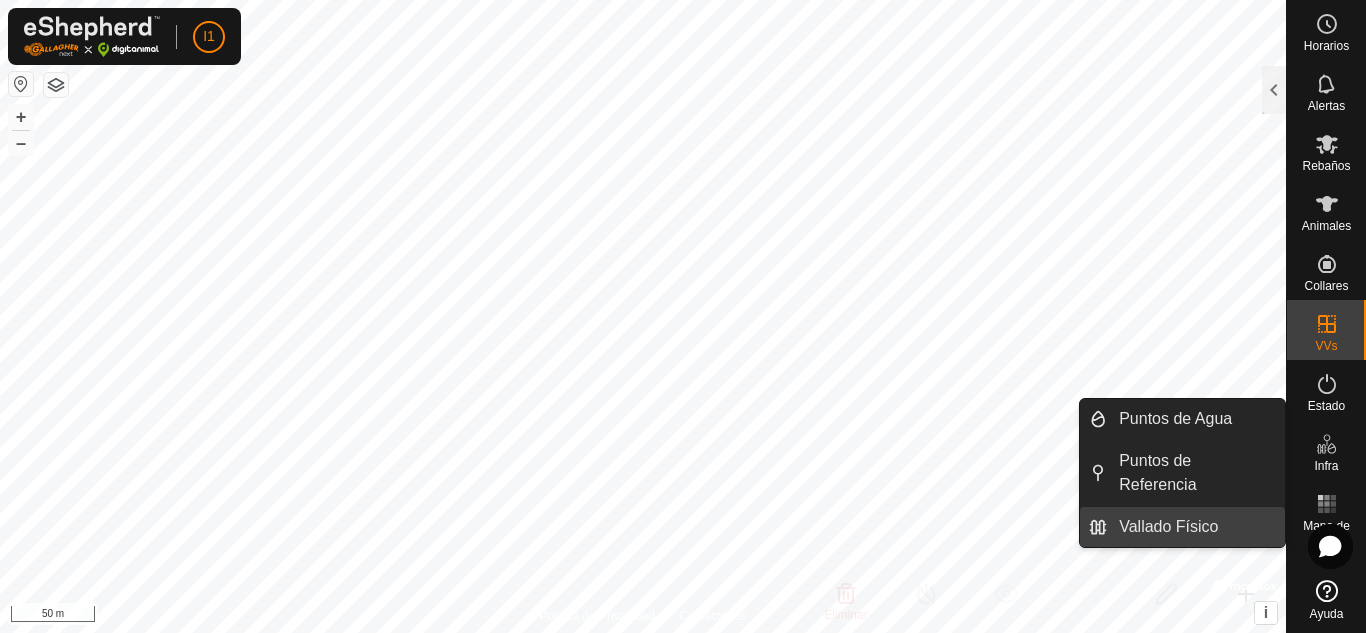 click on "Vallado Físico" at bounding box center [1196, 527] 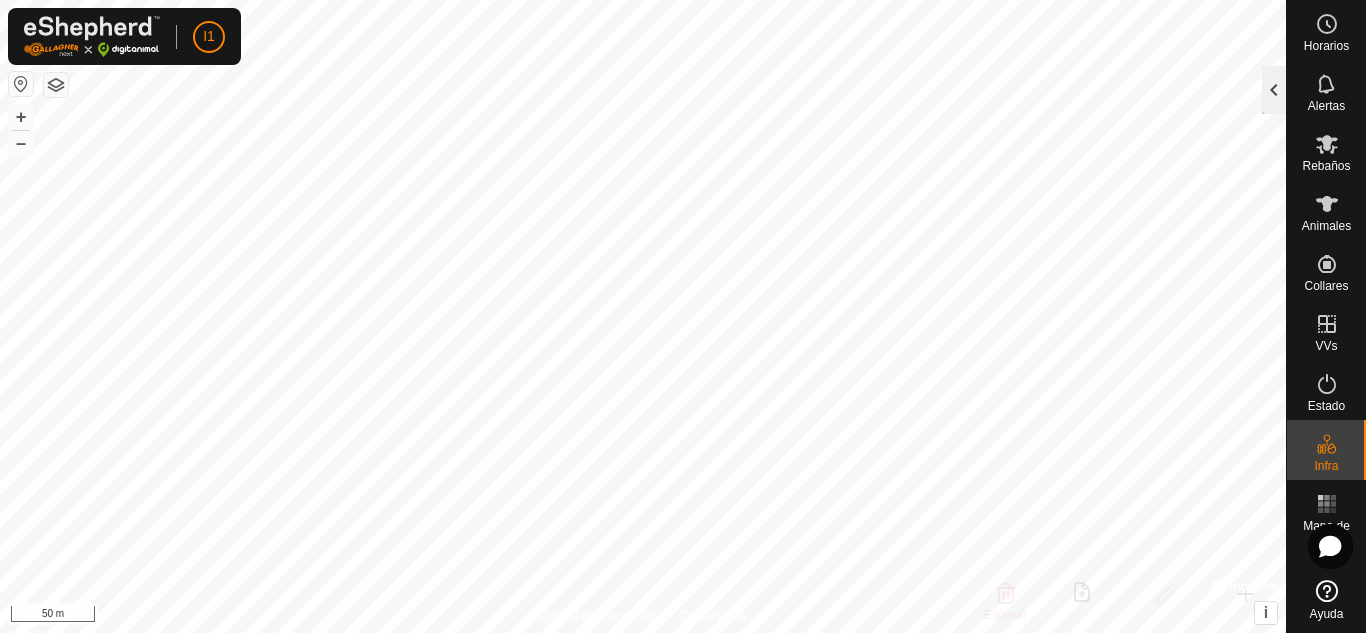 click 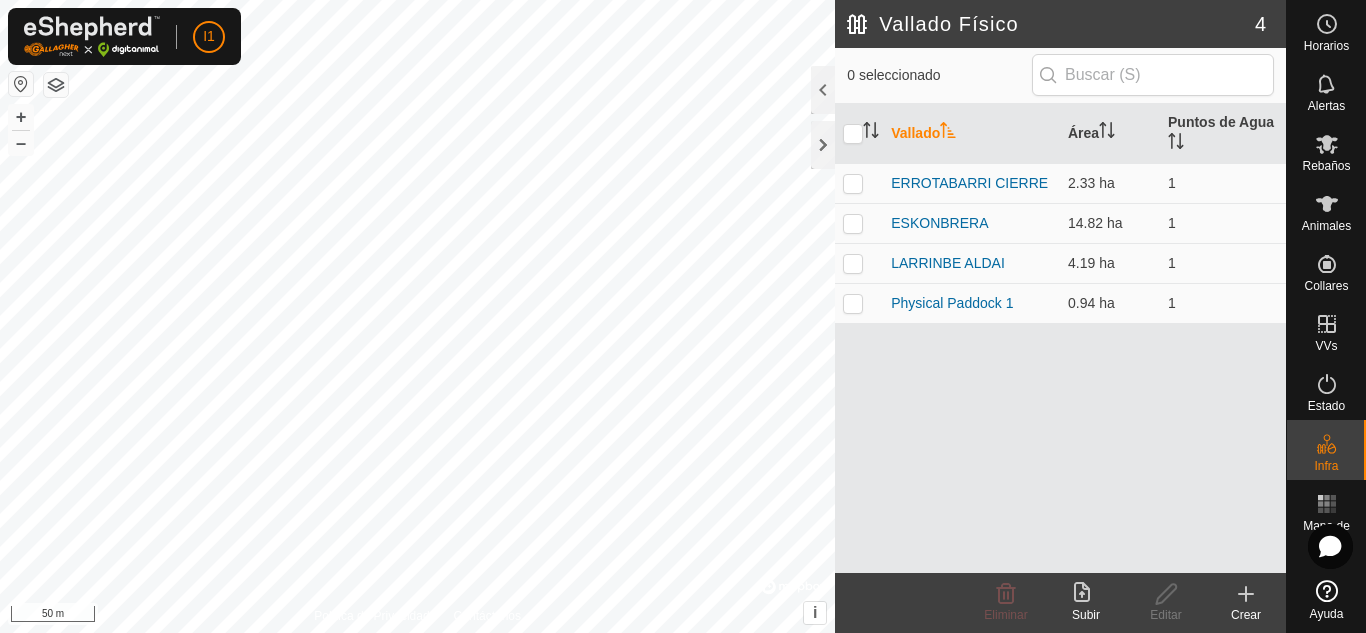 click on "Crear" 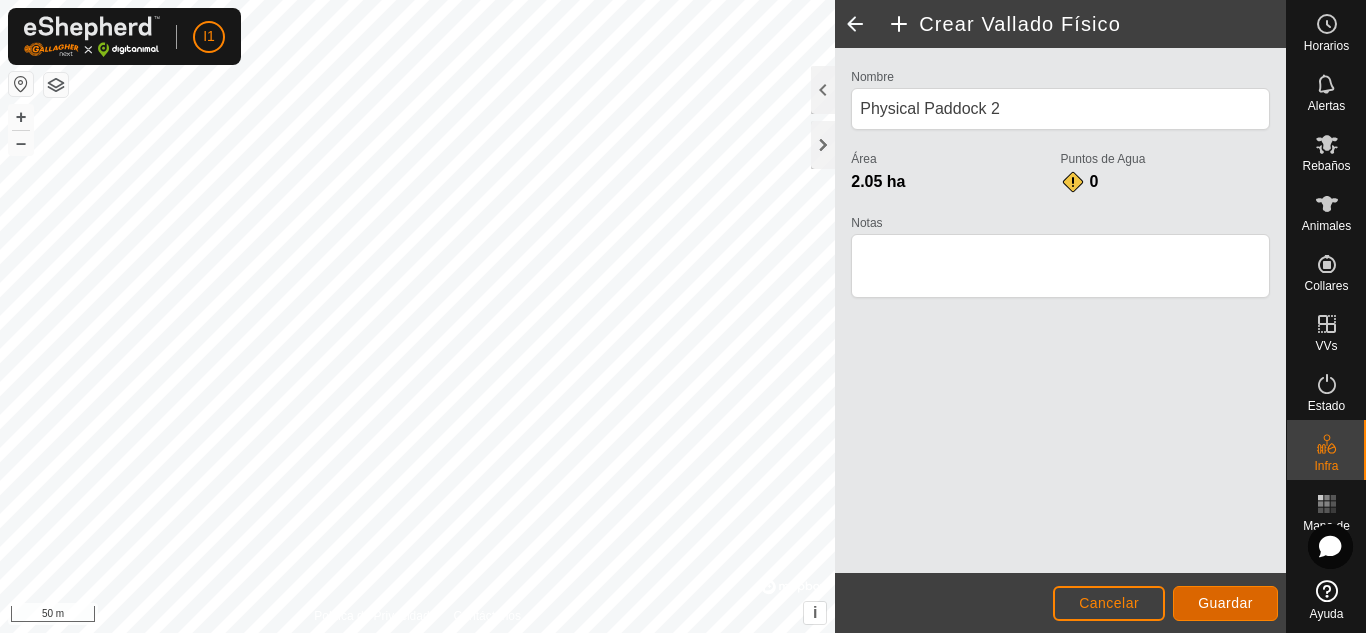 type 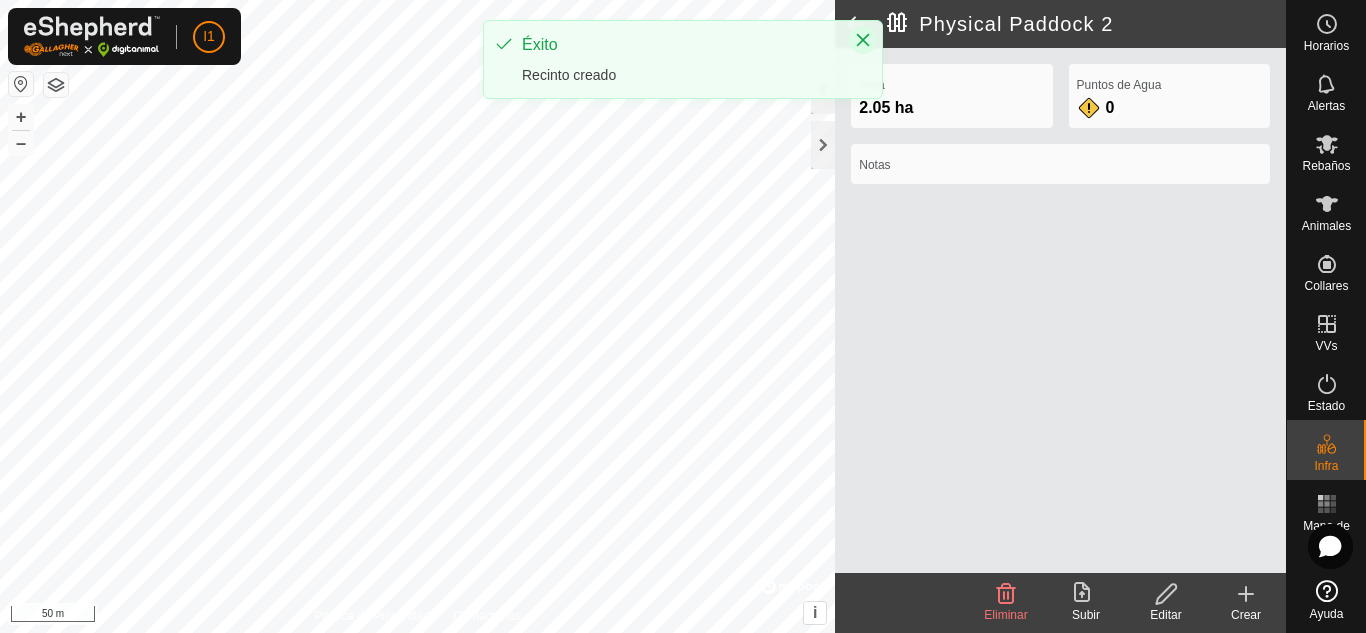 type 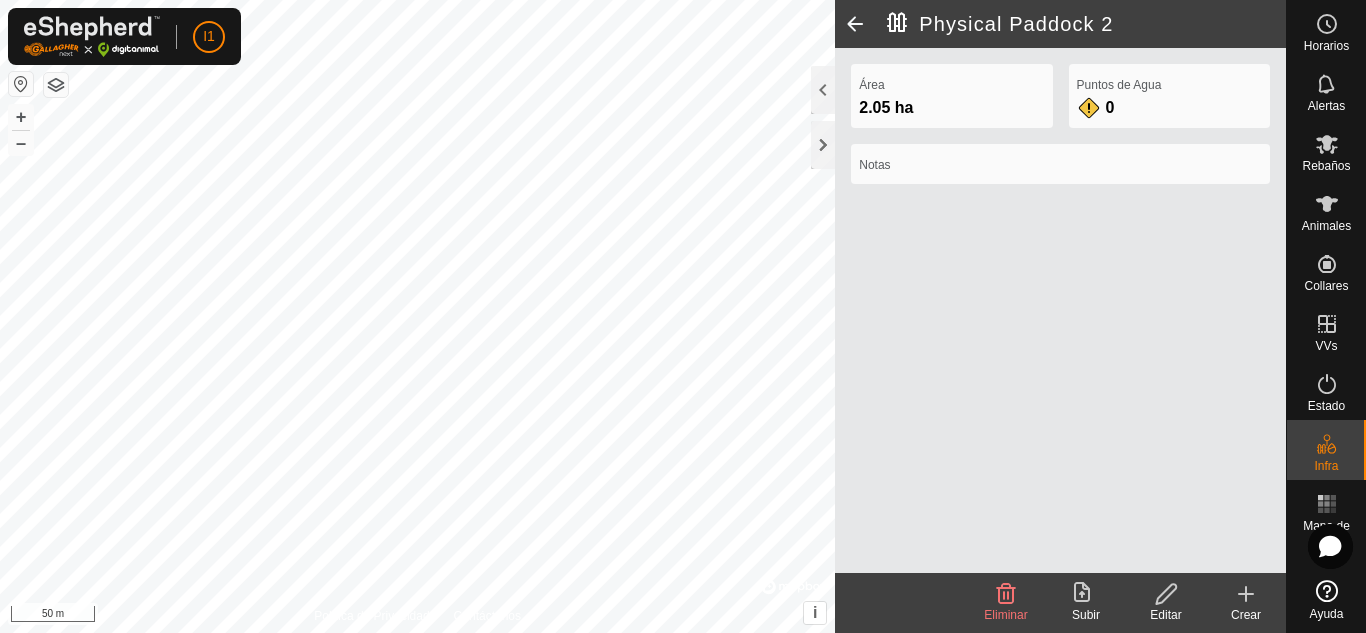 click 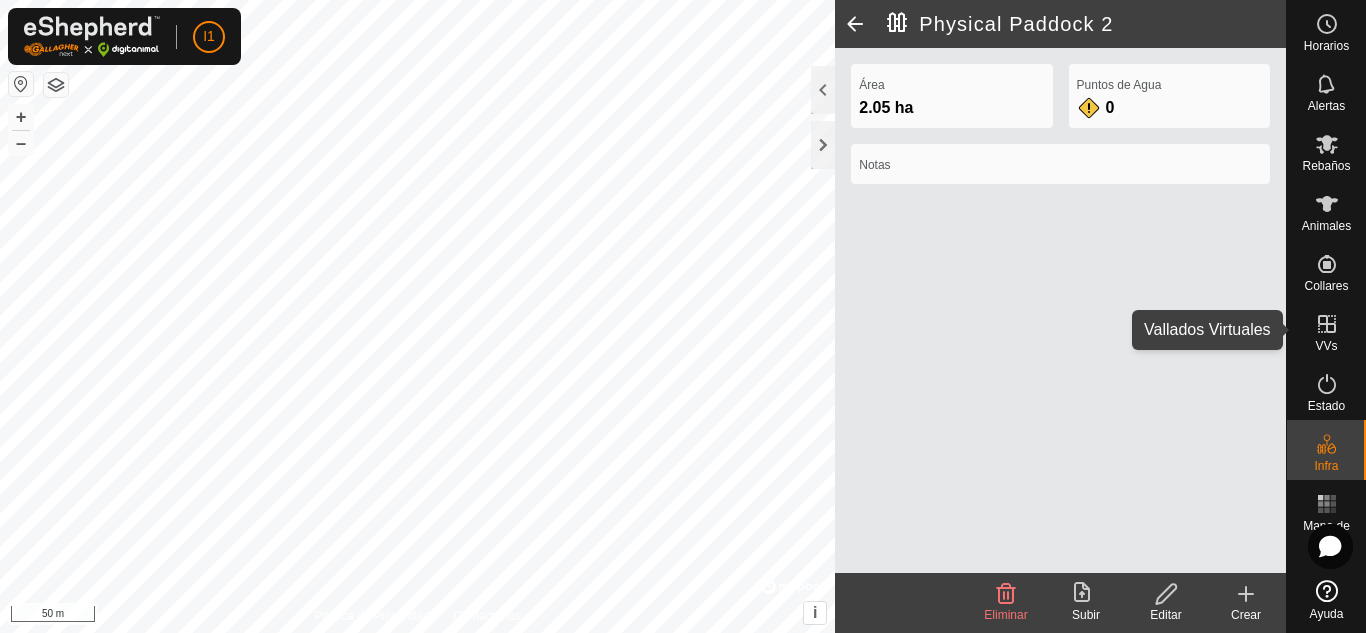 click on "VVs" at bounding box center [1326, 330] 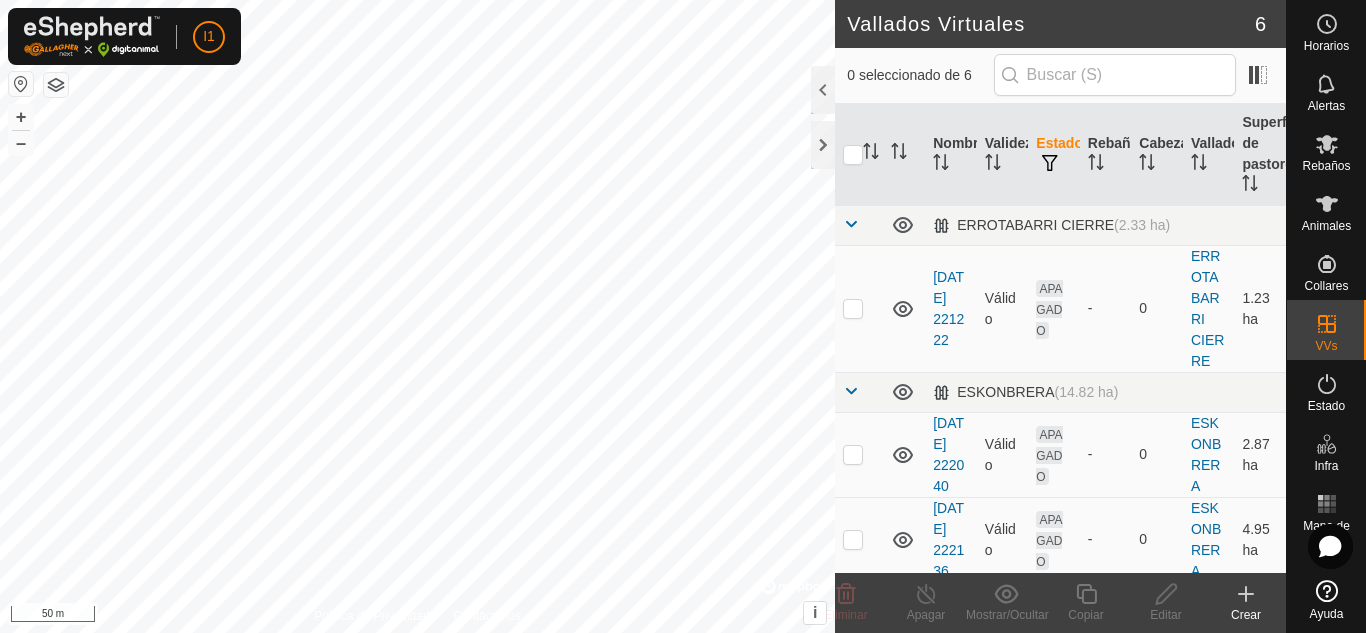 click 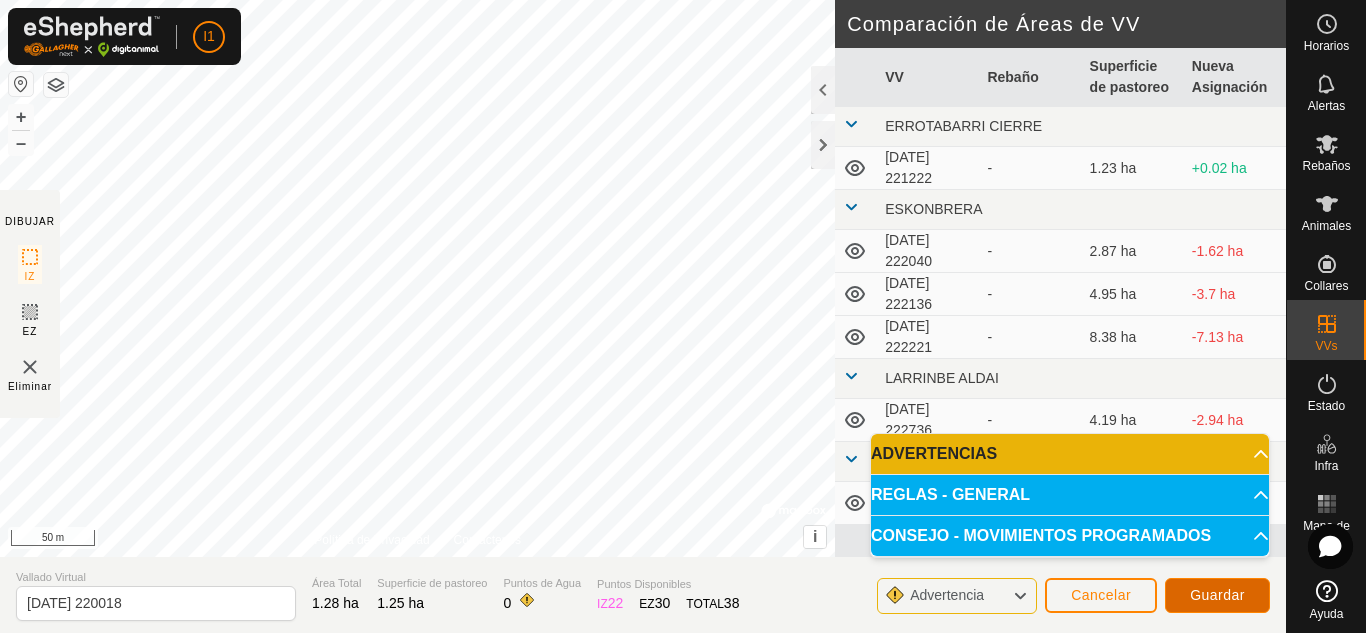 type 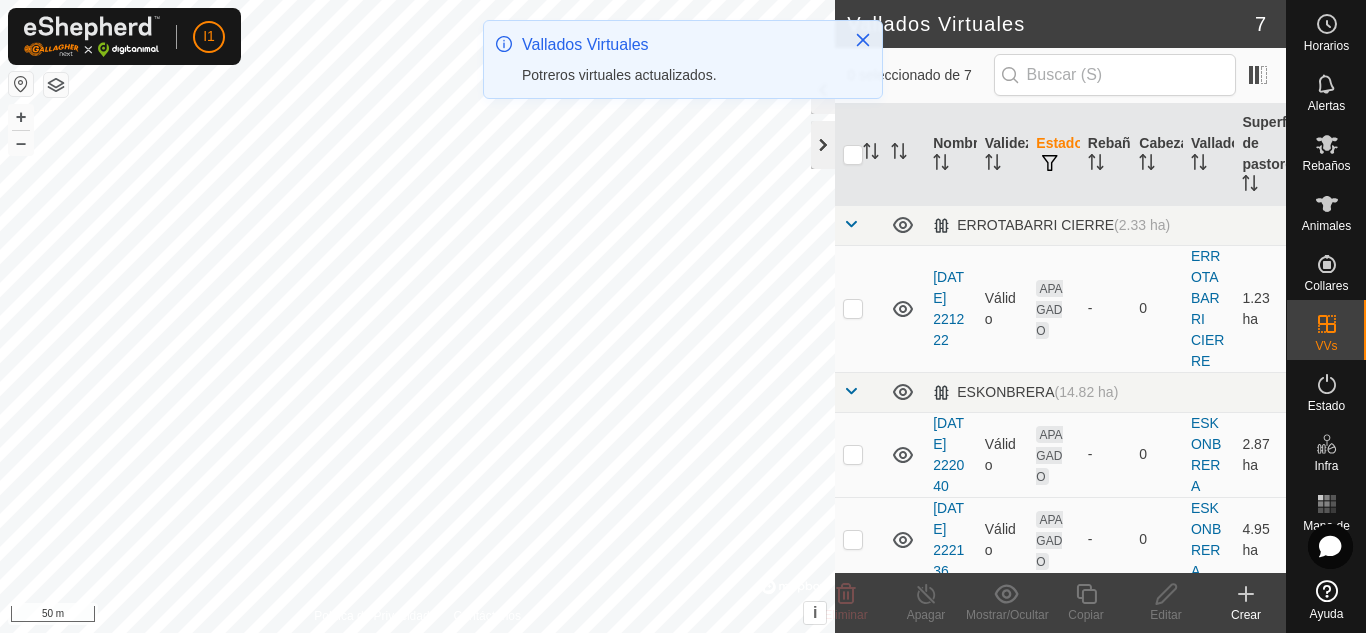 click 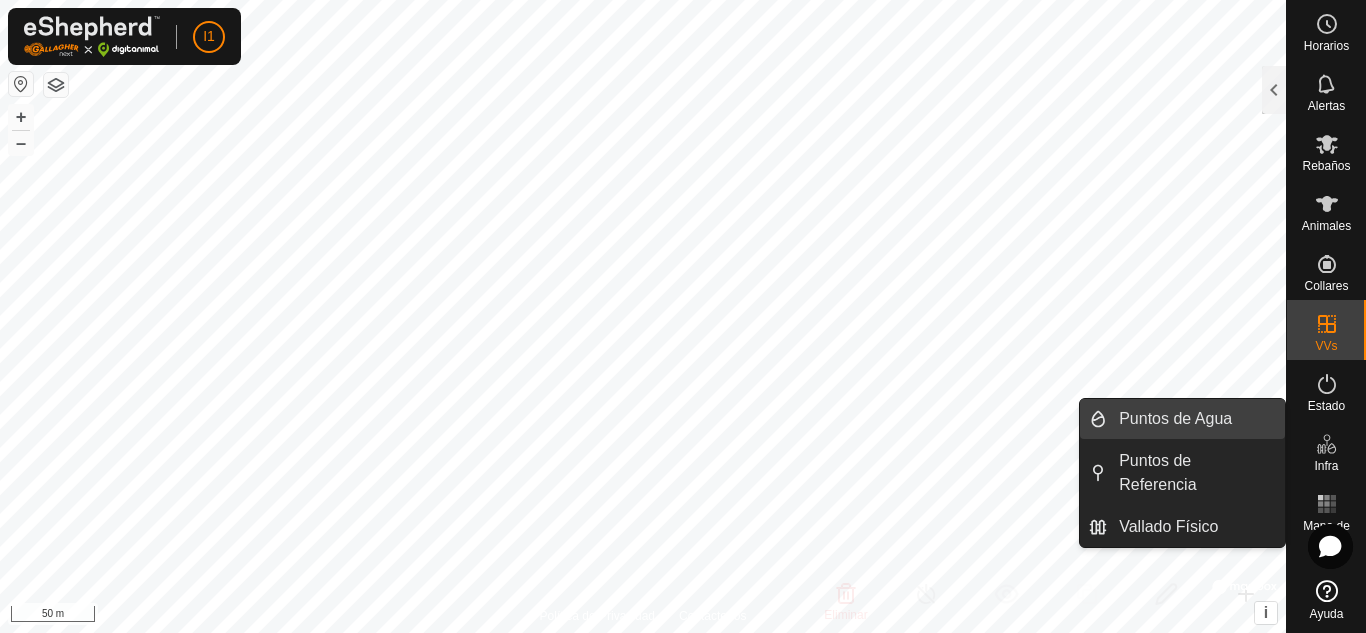 click on "Puntos de Agua" at bounding box center [1196, 419] 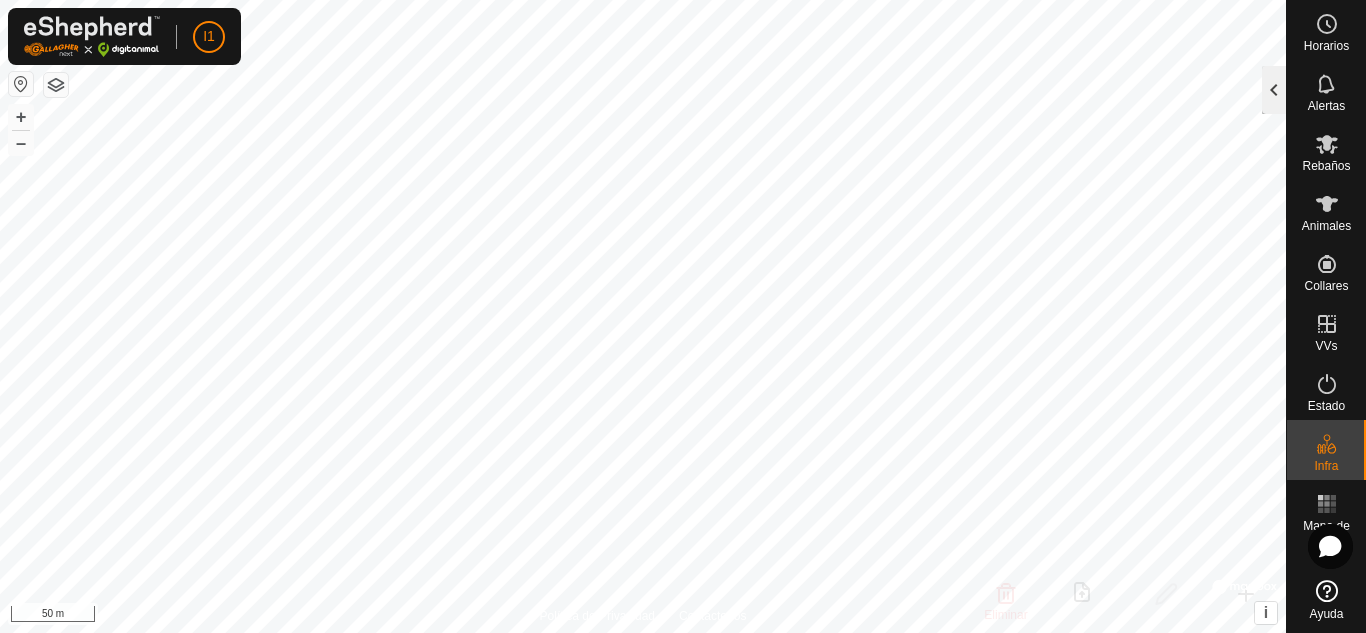 click 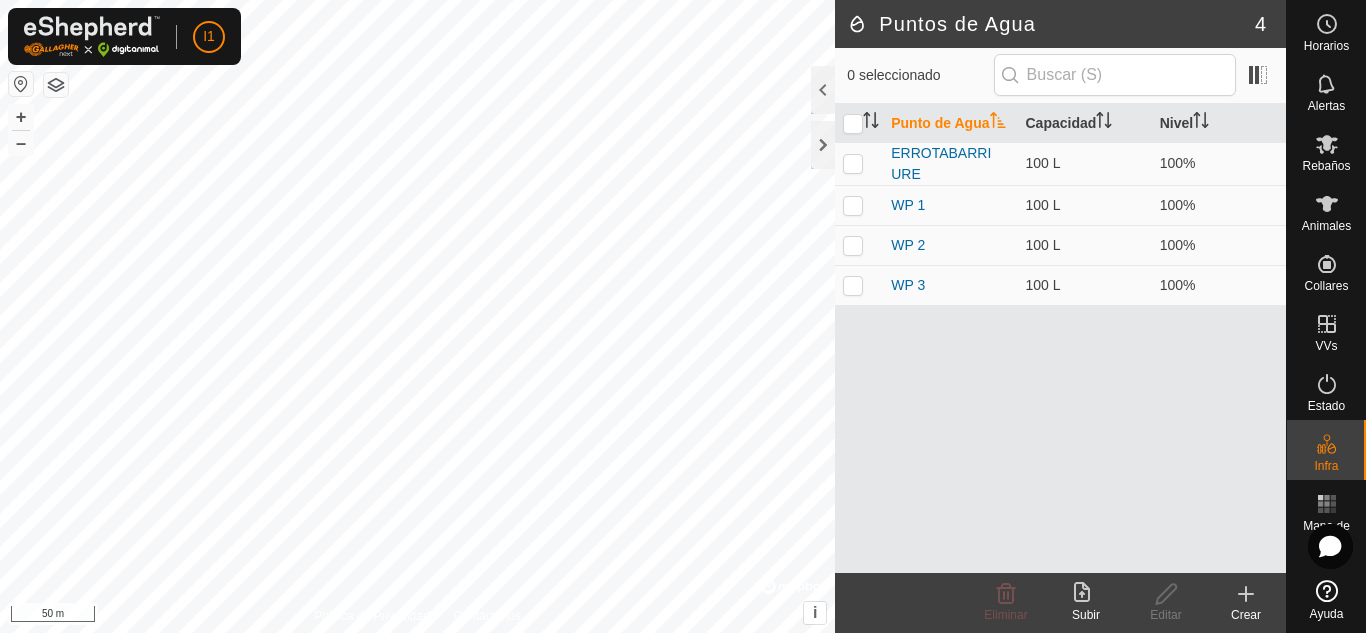 click 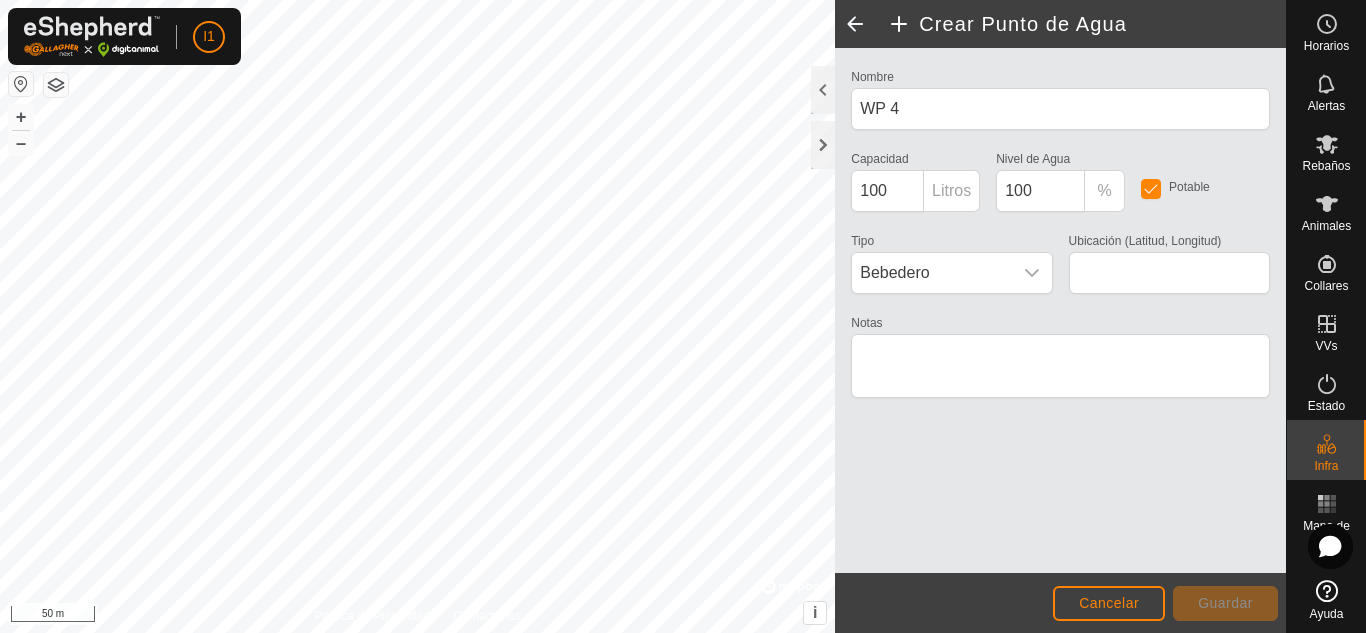 type on "43.033788, -2.508429" 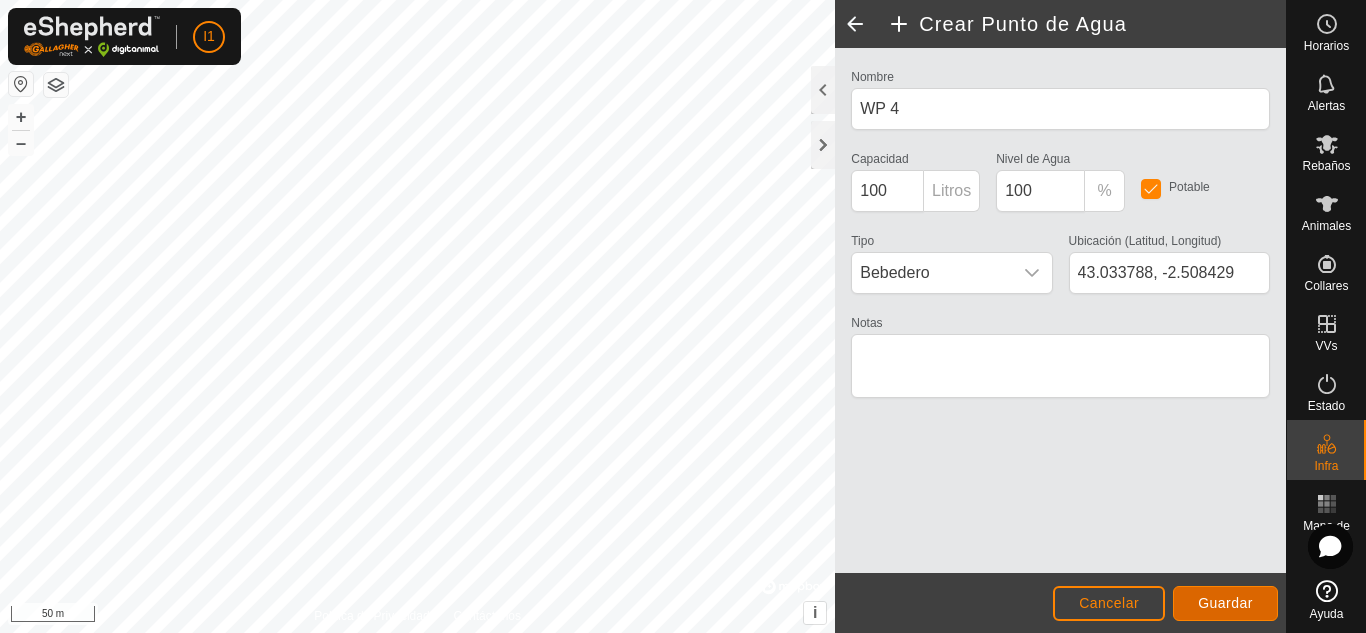 type 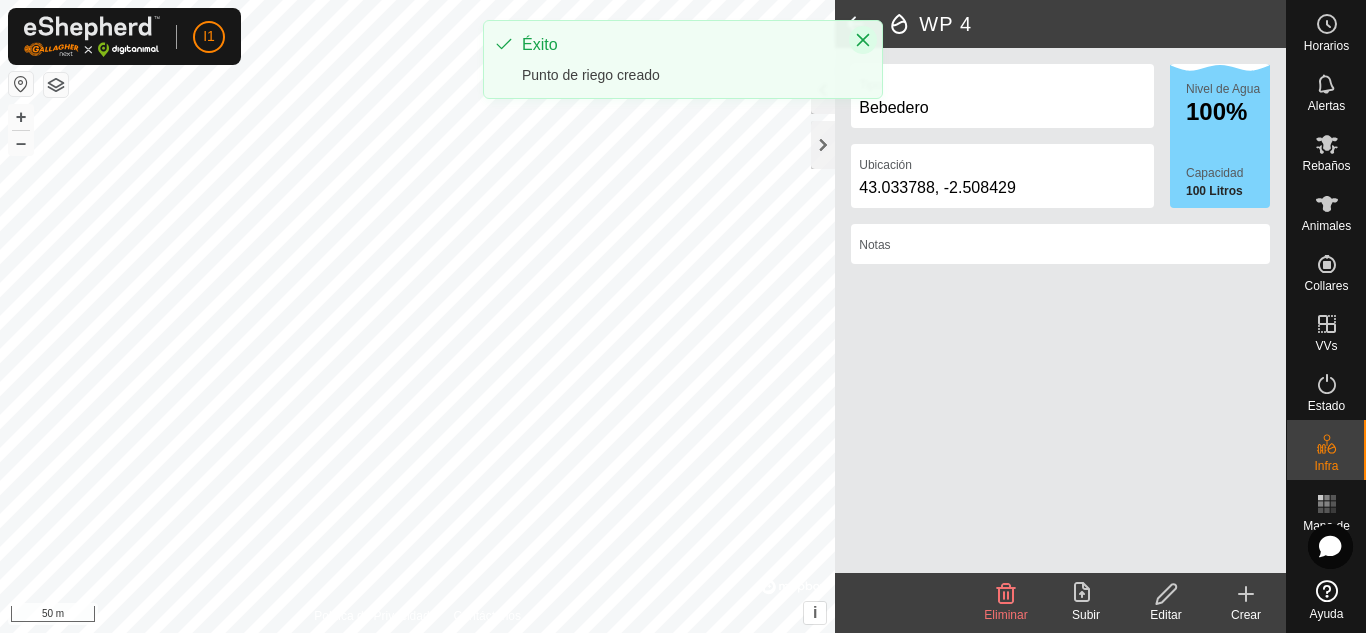 type 